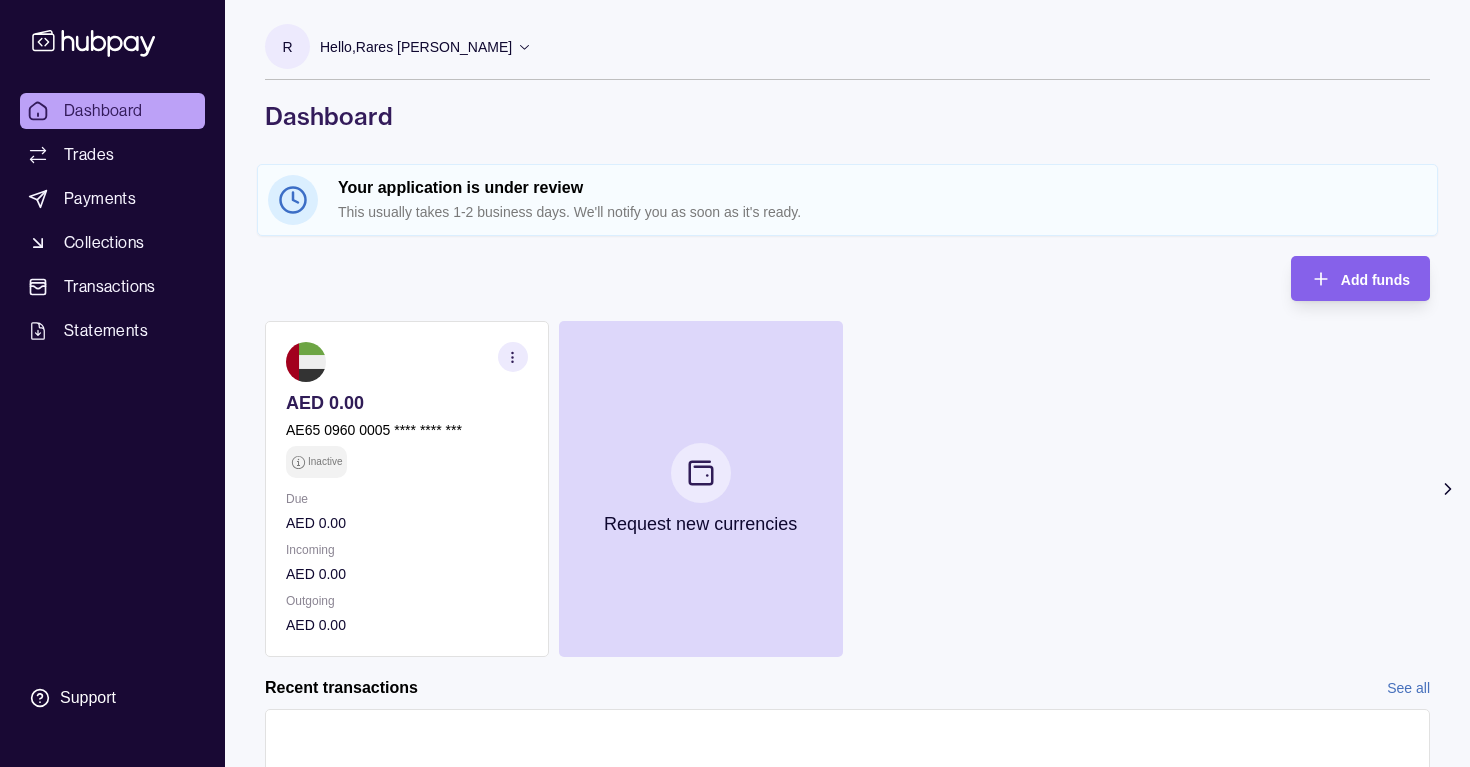 scroll, scrollTop: 150, scrollLeft: 0, axis: vertical 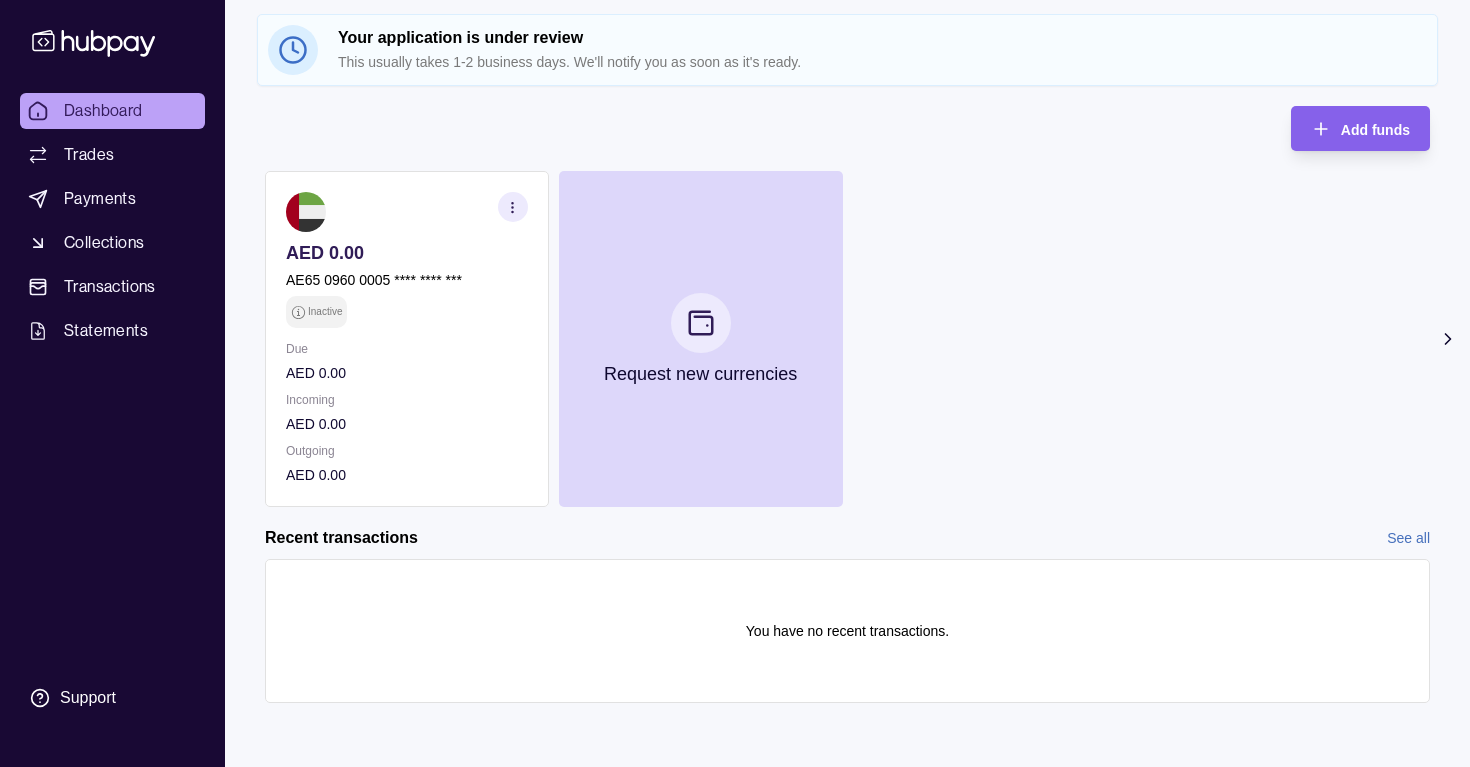 click on "Dashboard" at bounding box center [103, 111] 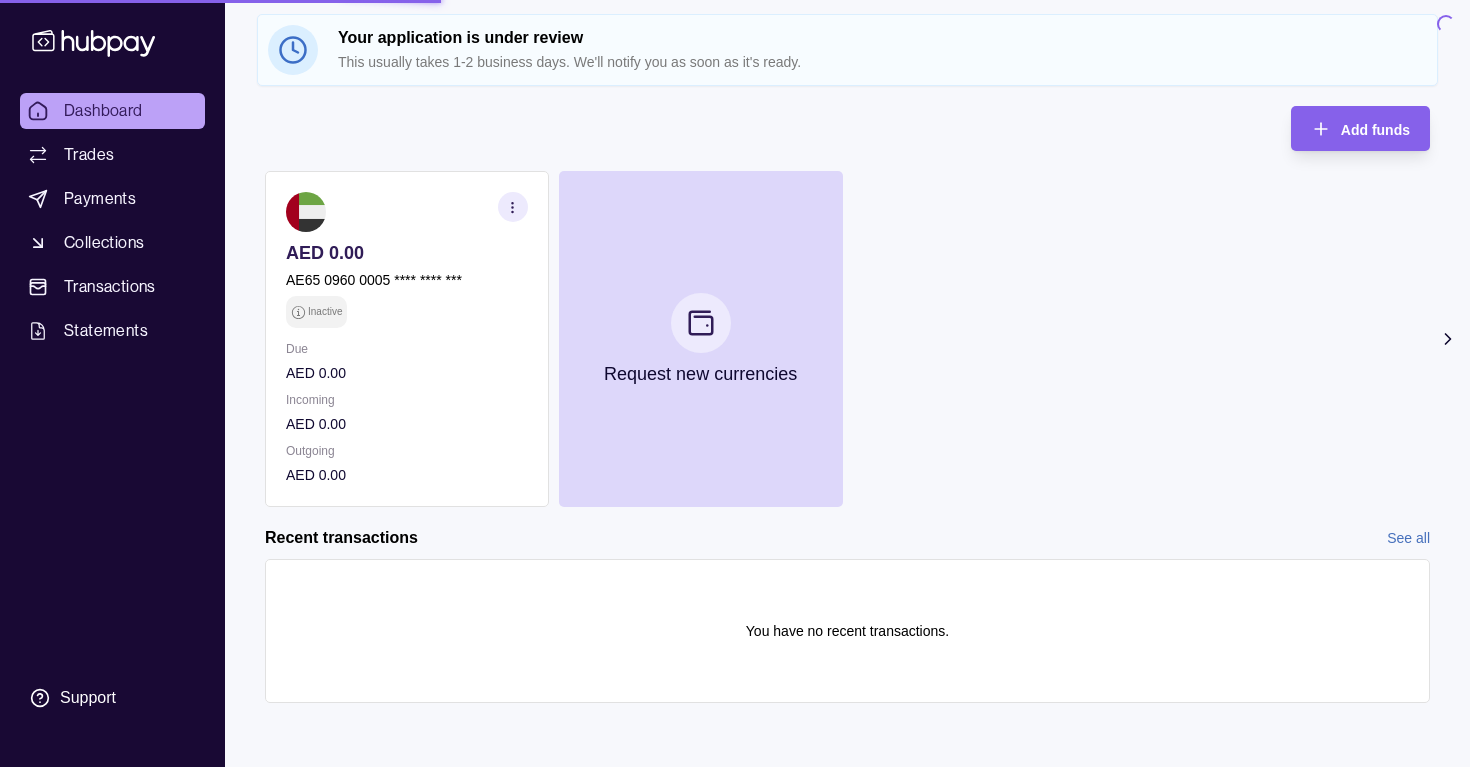 scroll, scrollTop: 0, scrollLeft: 0, axis: both 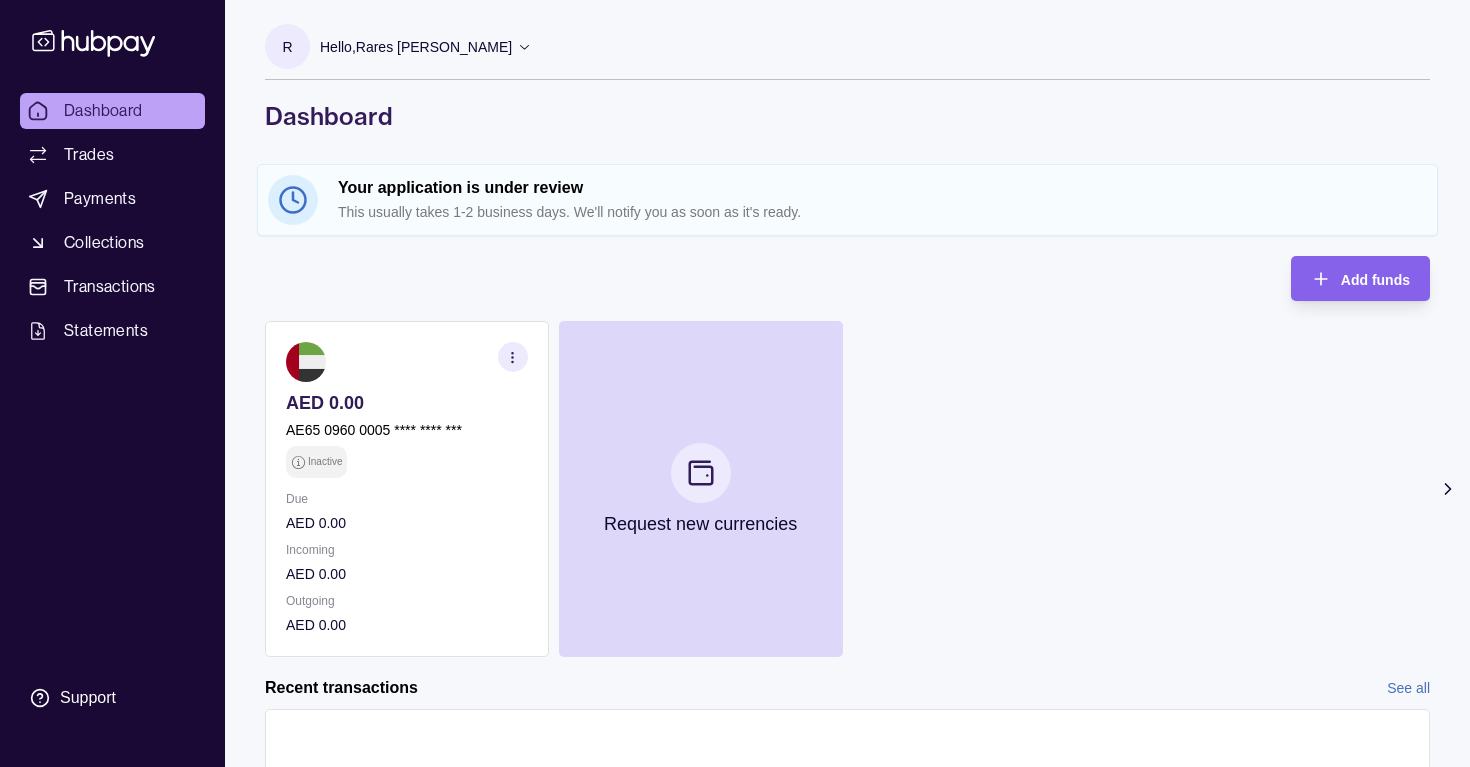 click on "AE65 0960 0005 **** **** *** Inactive" at bounding box center (407, 448) 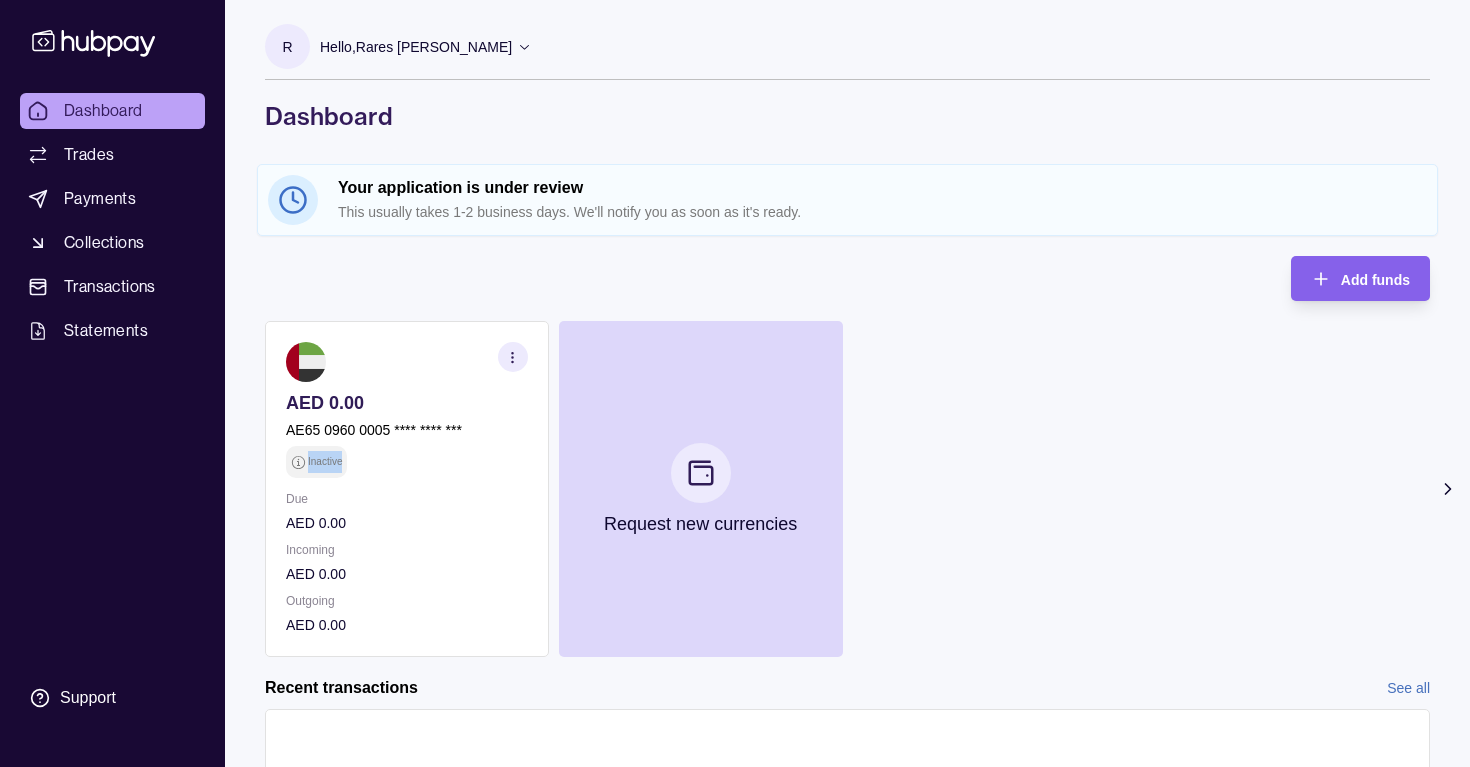 click 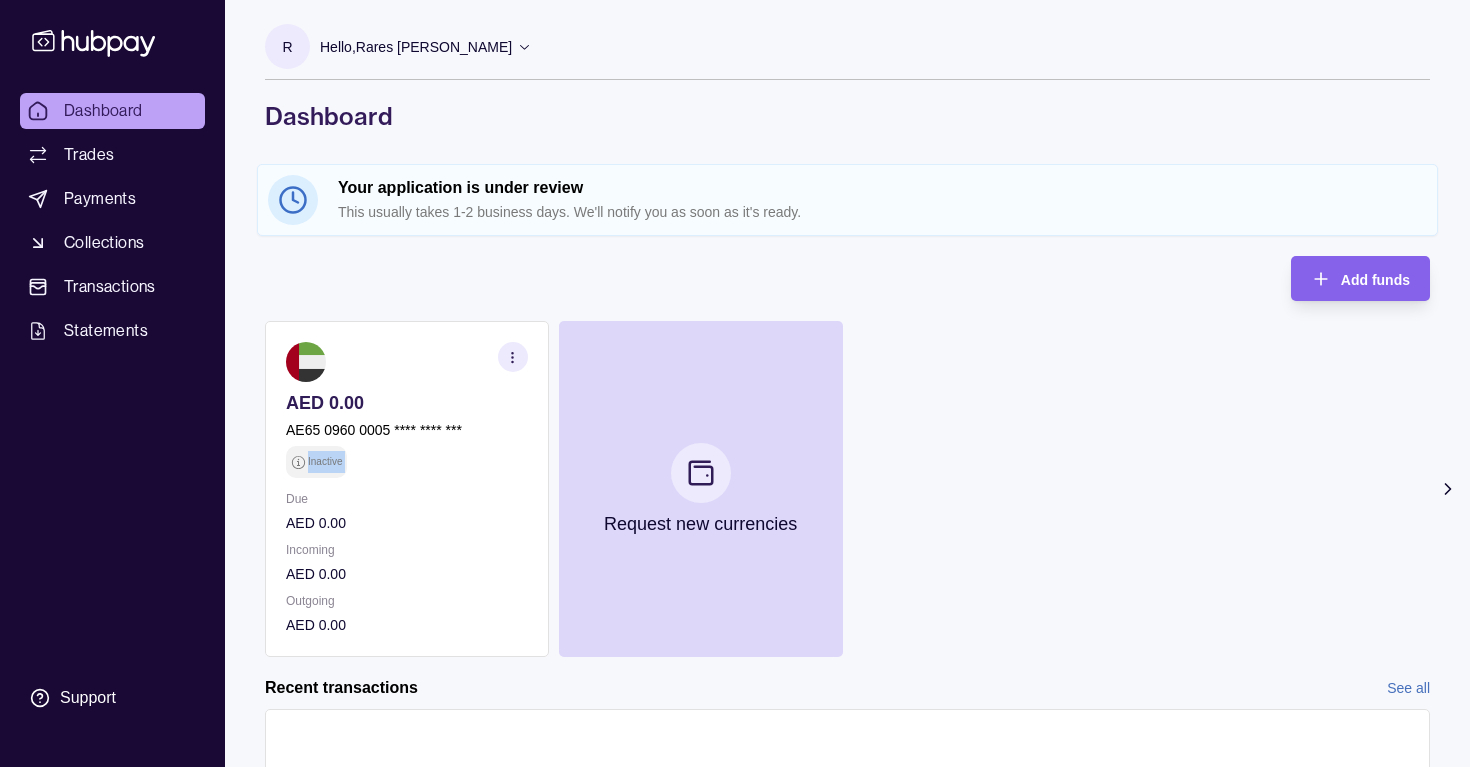 click 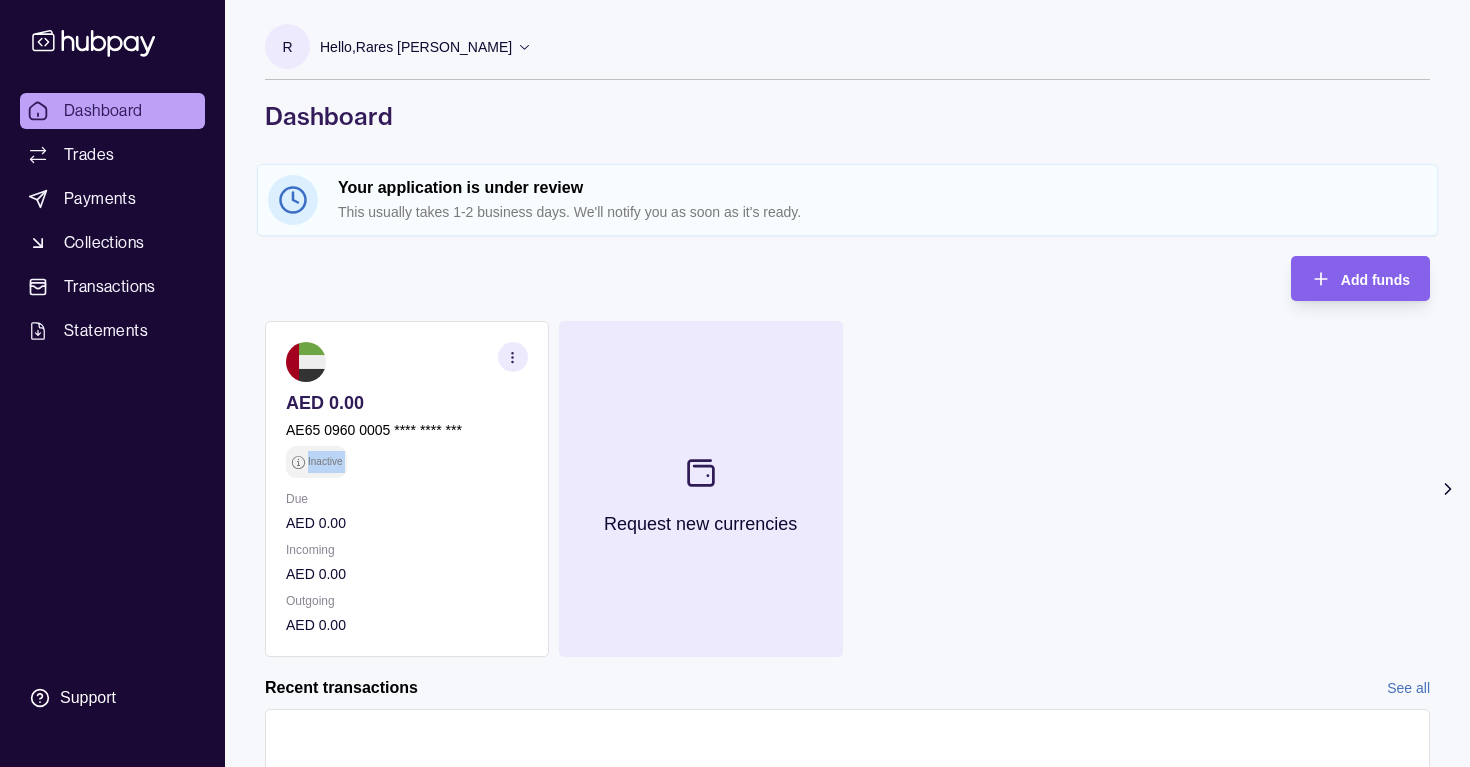 click on "Request new currencies" at bounding box center (701, 489) 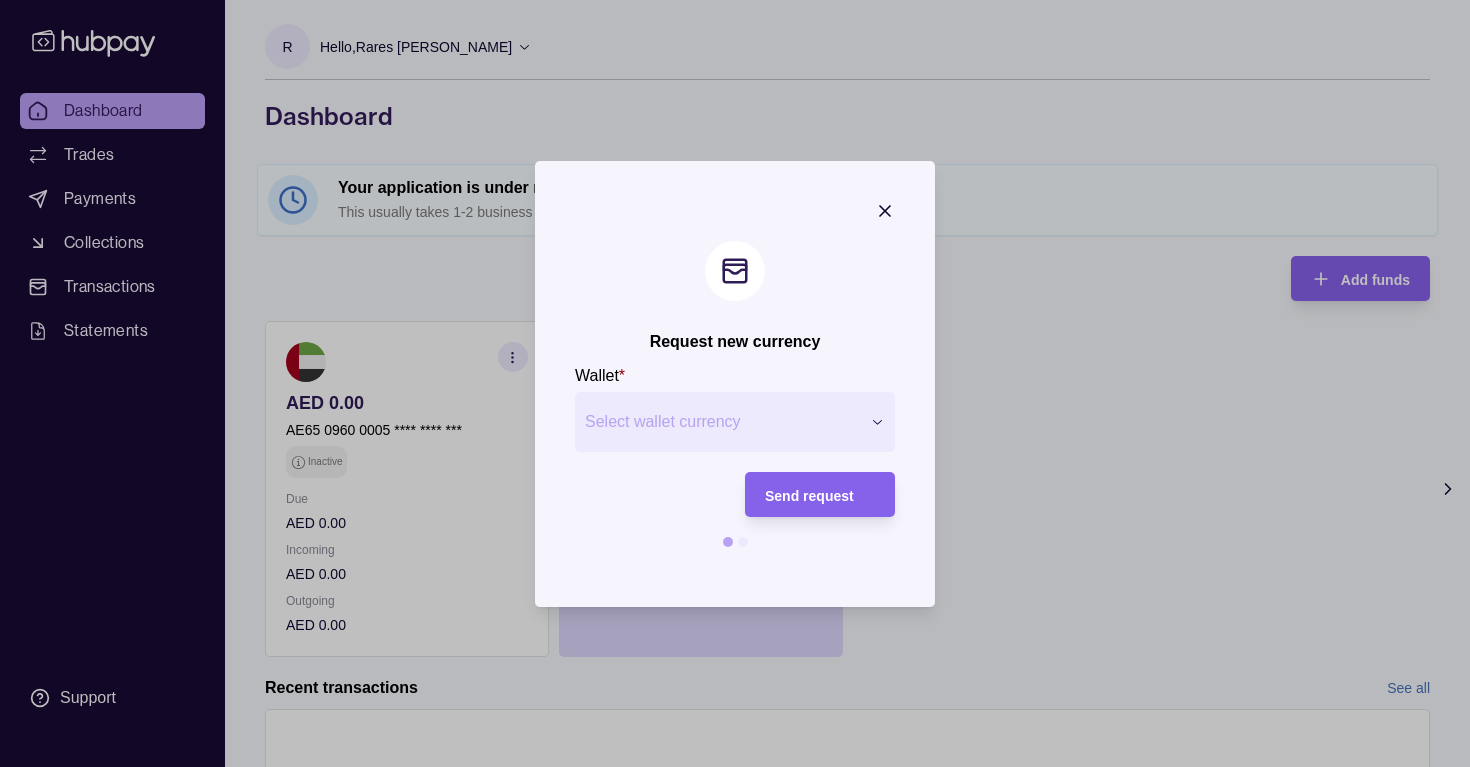 click on "Wallet  * Select wallet currency *** *** *** *** *** *** *** *** *** *** *** *** *** *** *** *** *** *** *** *** *** *** *** *** *** *** *** *** *** *** *** *** *** *** *** *** *** *** *** *** *** *** *** *** ***" at bounding box center [735, 407] 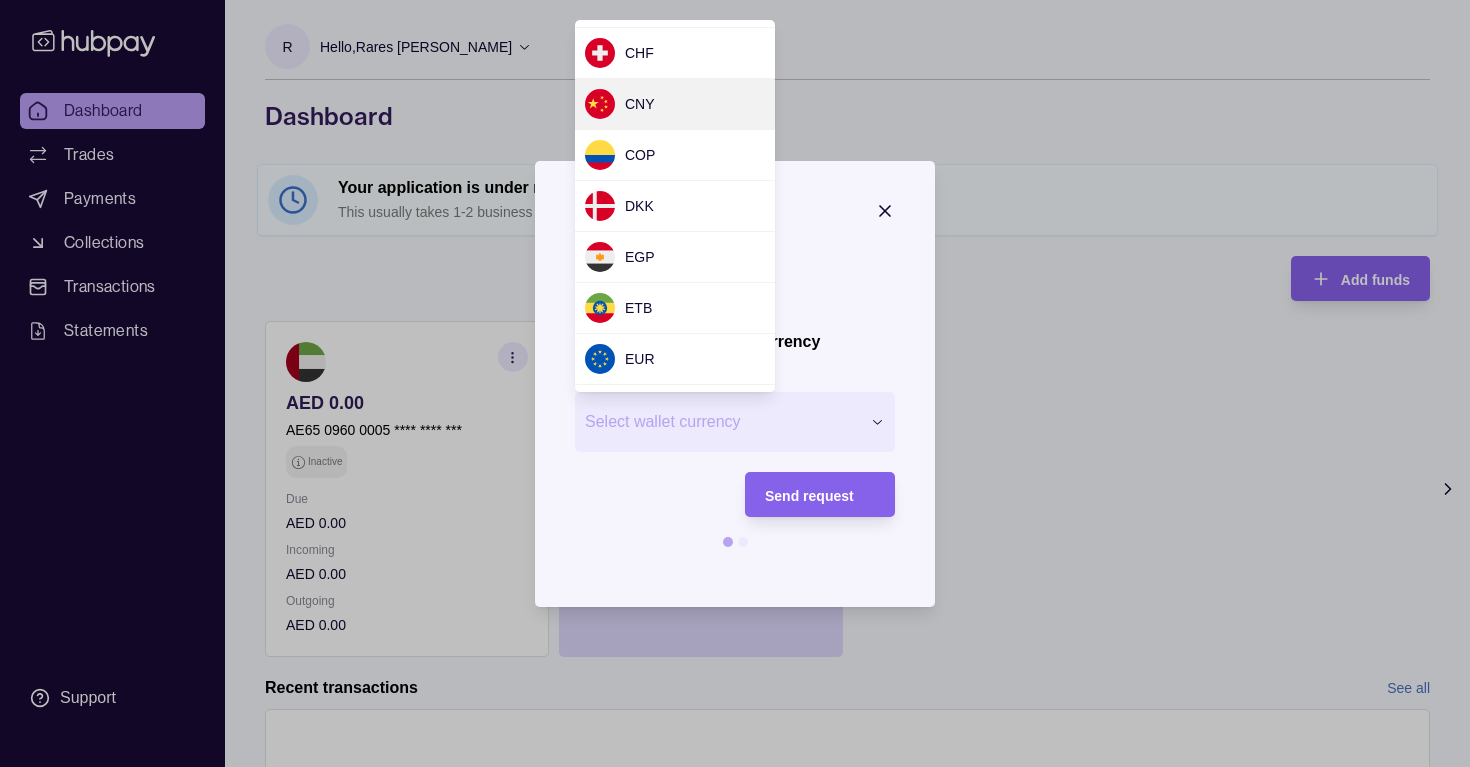 scroll, scrollTop: 175, scrollLeft: 0, axis: vertical 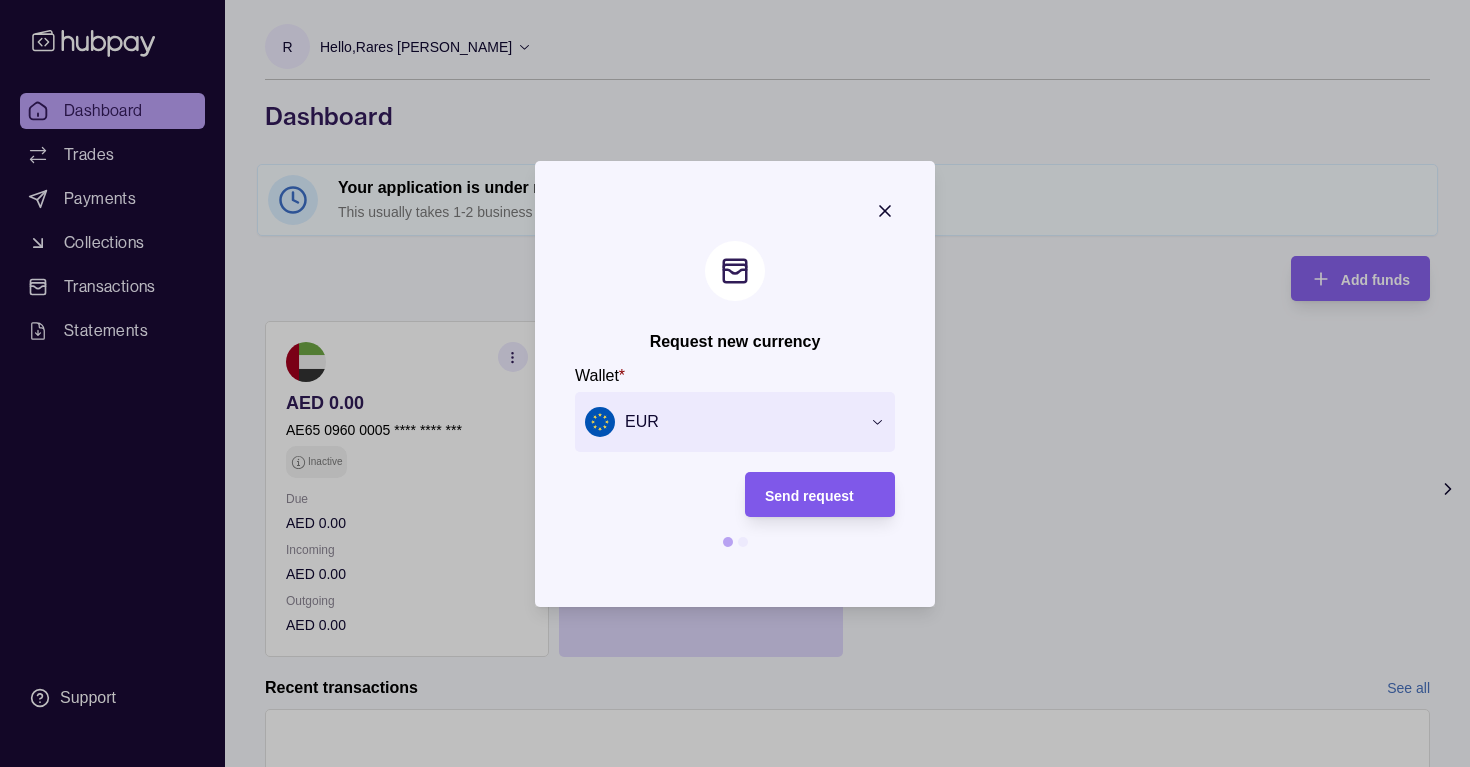 click on "Send request" at bounding box center [809, 495] 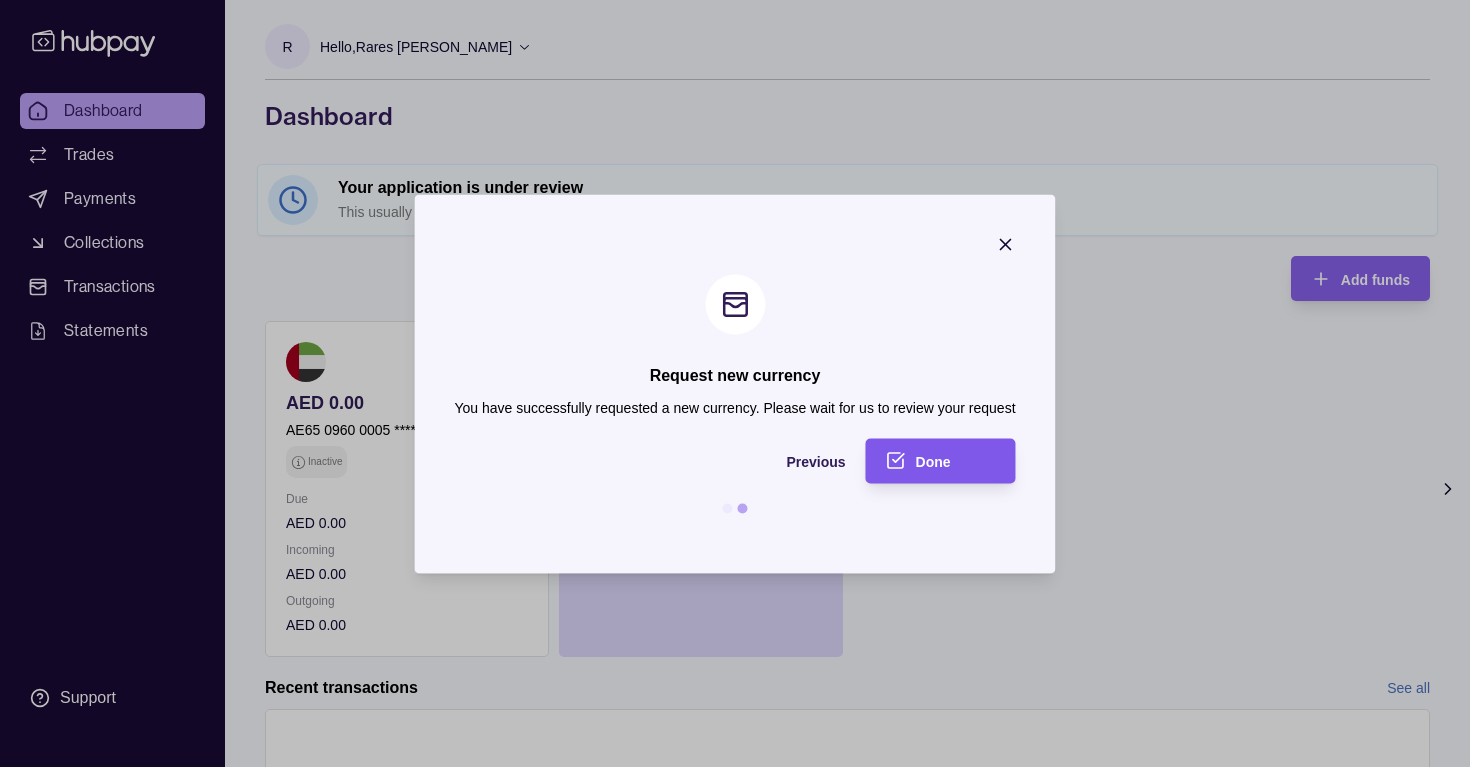 click on "Done" at bounding box center [956, 461] 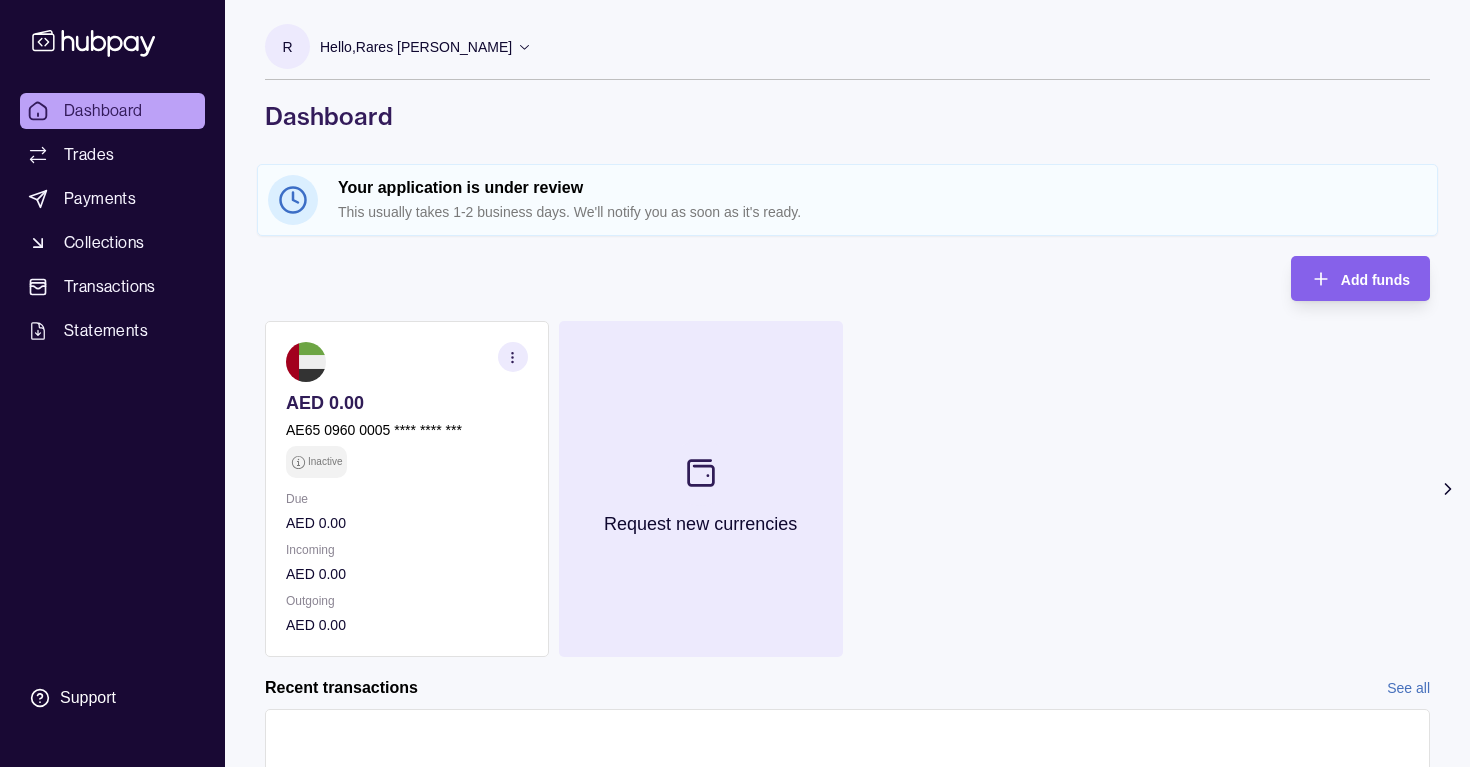 scroll, scrollTop: 150, scrollLeft: 0, axis: vertical 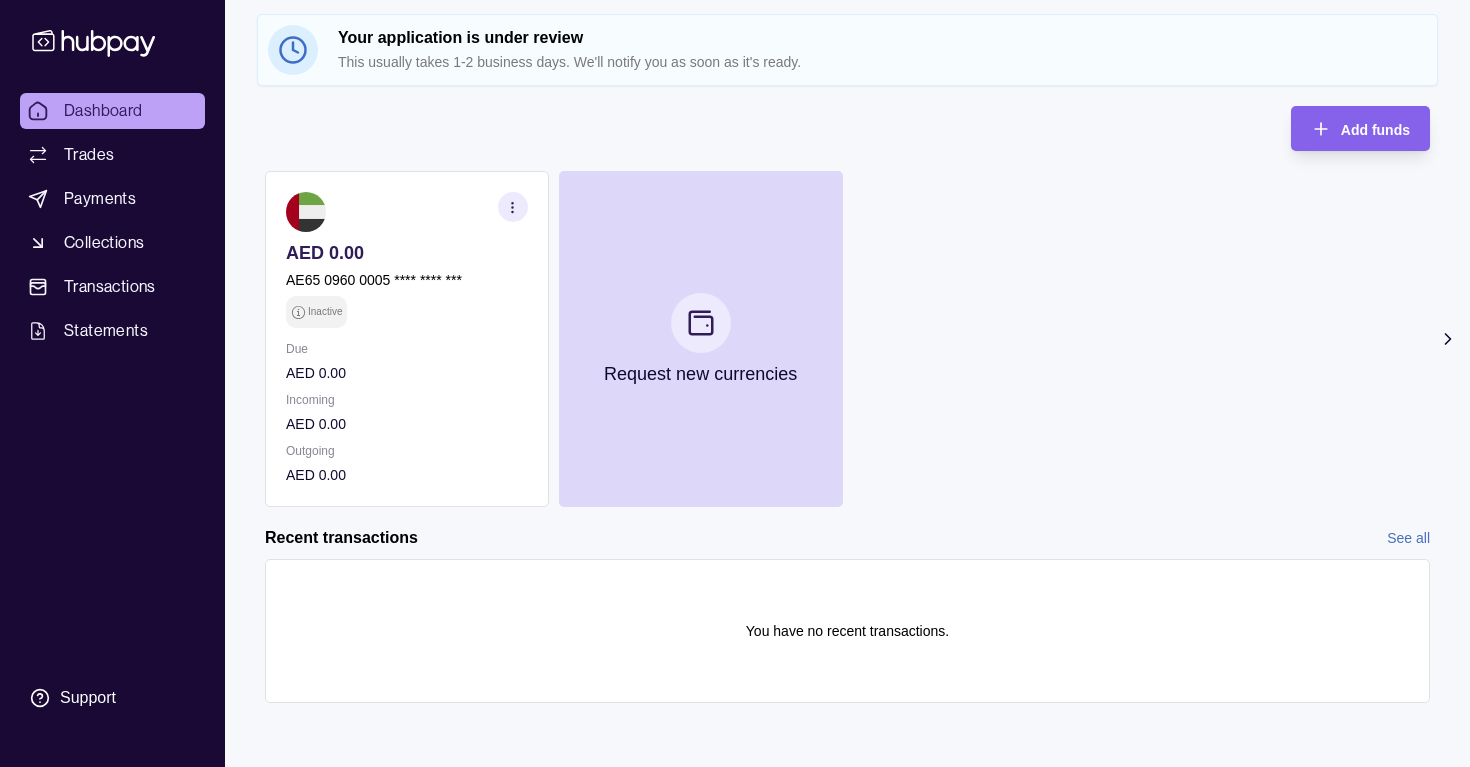 click on "AED 0.00 AE65 0960 0005 **** **** *** Inactive Due AED 0.00 Incoming AED 0.00 Outgoing AED 0.00 Request new currencies" at bounding box center [847, 339] 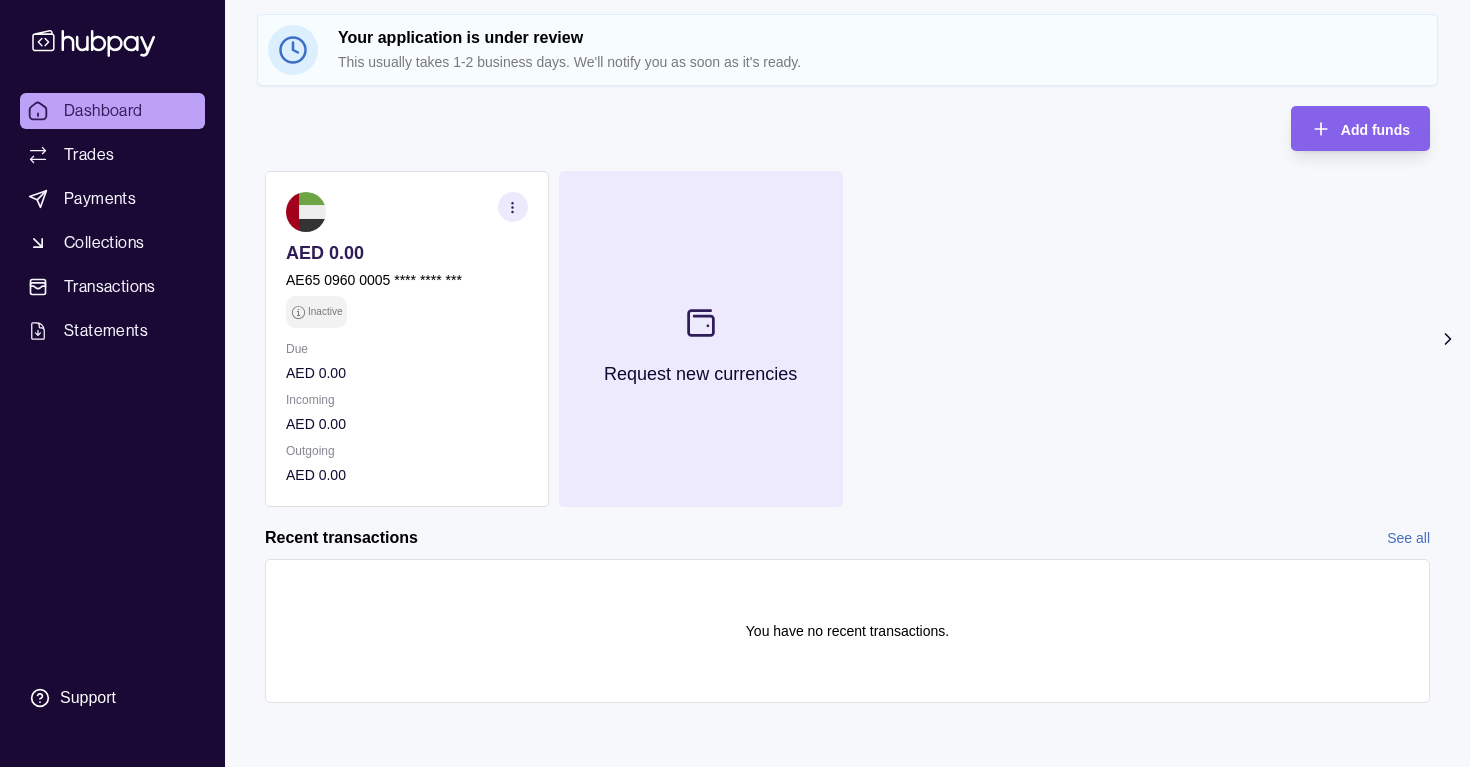 scroll, scrollTop: 0, scrollLeft: 0, axis: both 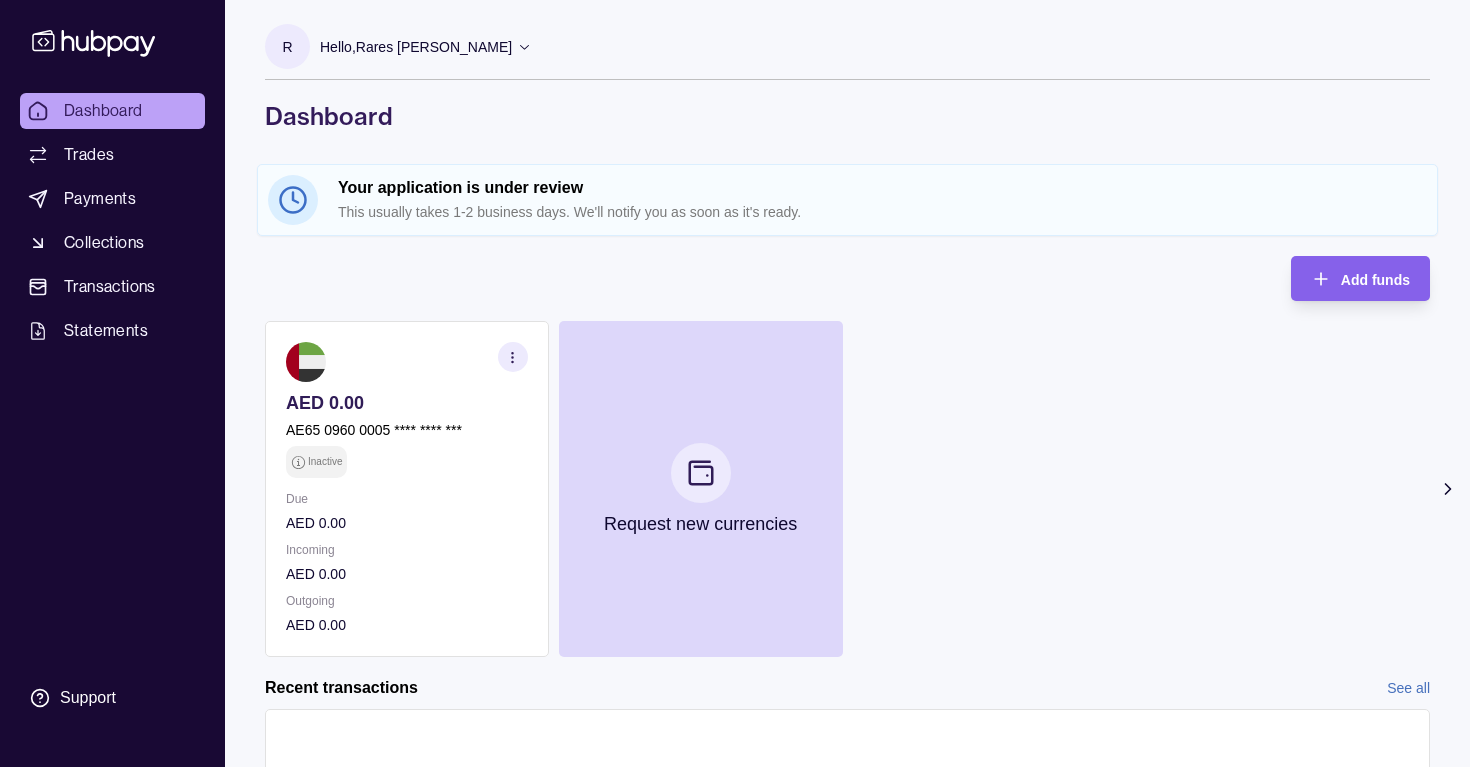 click 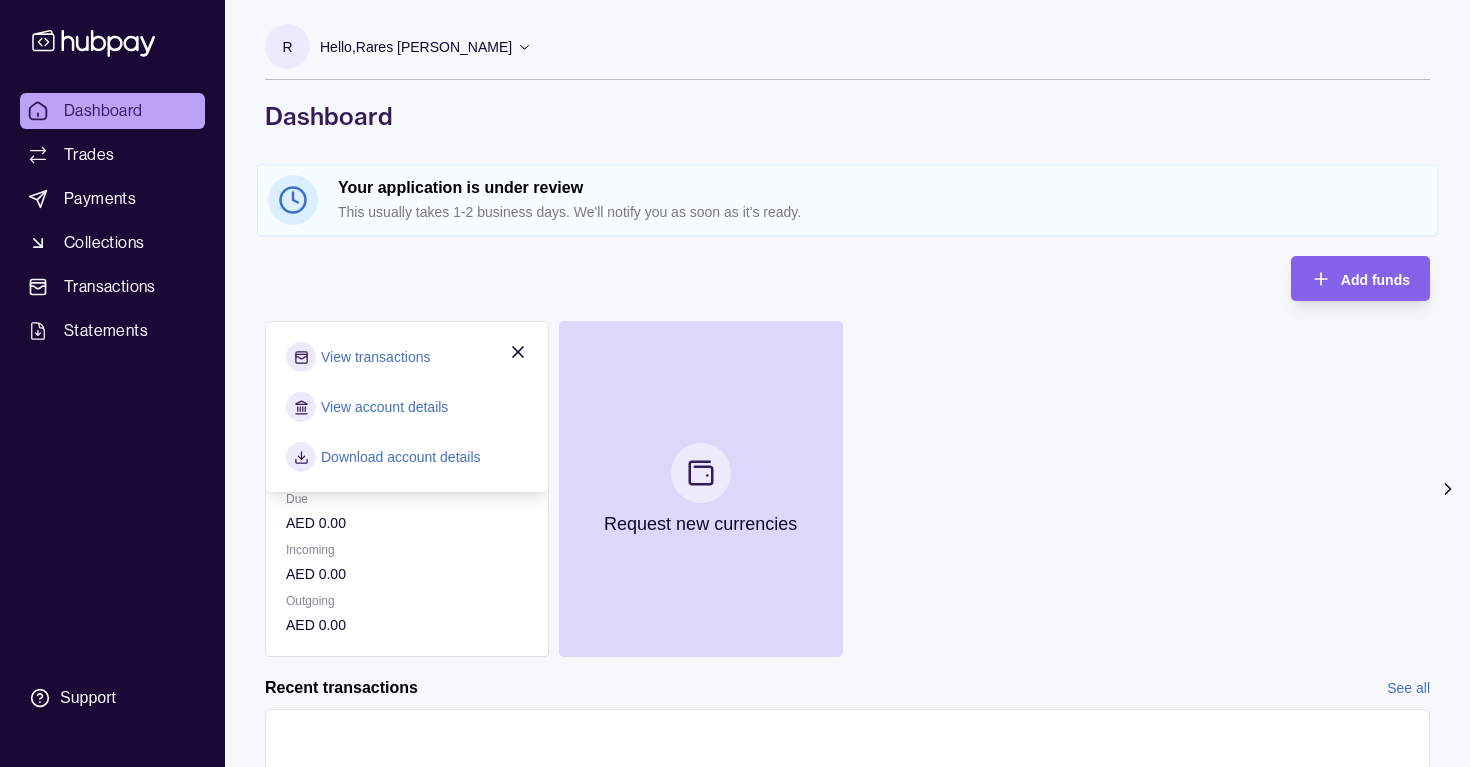 click on "Add funds AED 0.00 AE65 0960 0005 **** **** *** Inactive Due AED 0.00 Incoming AED 0.00 Outgoing AED 0.00 View transactions View account details Download account details Request new currencies" at bounding box center [847, 456] 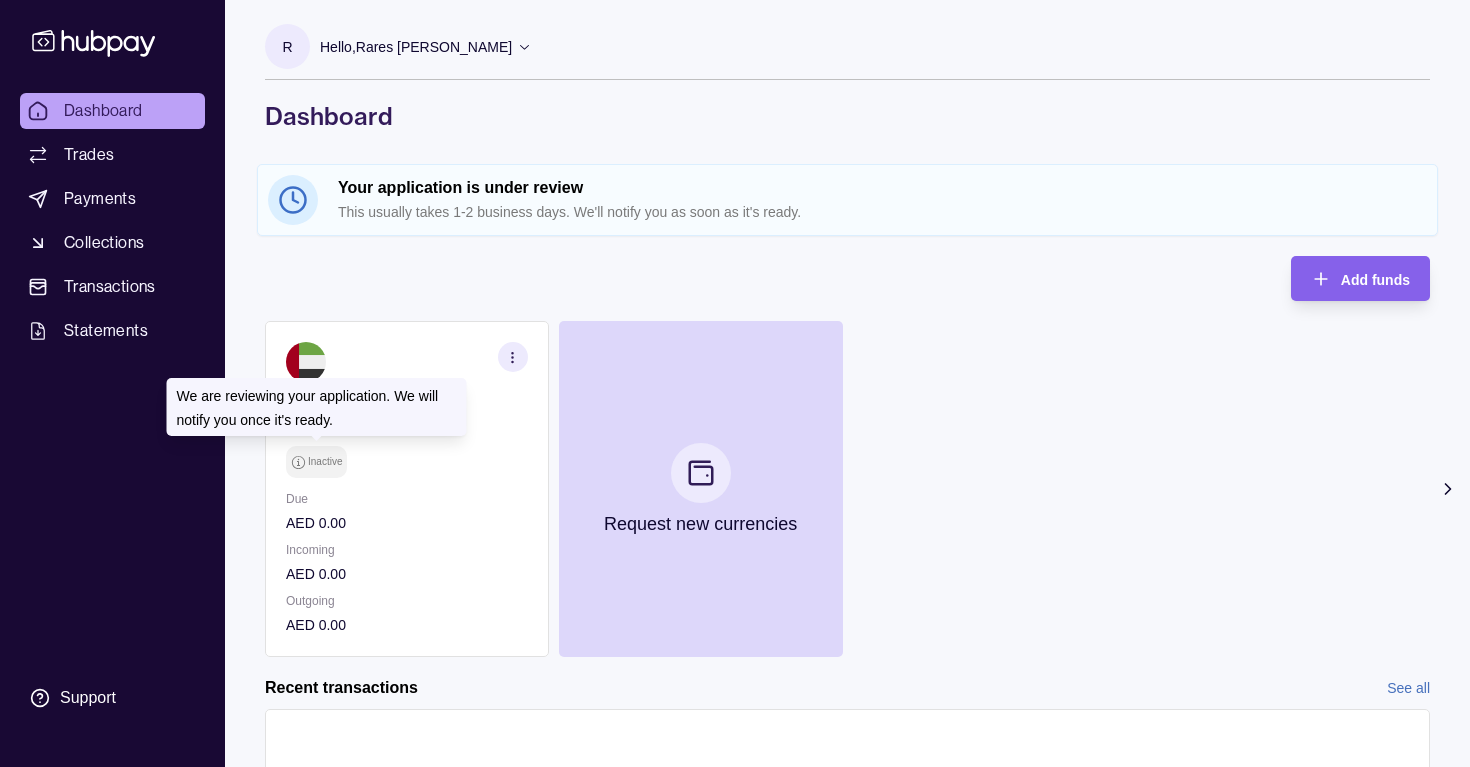 click 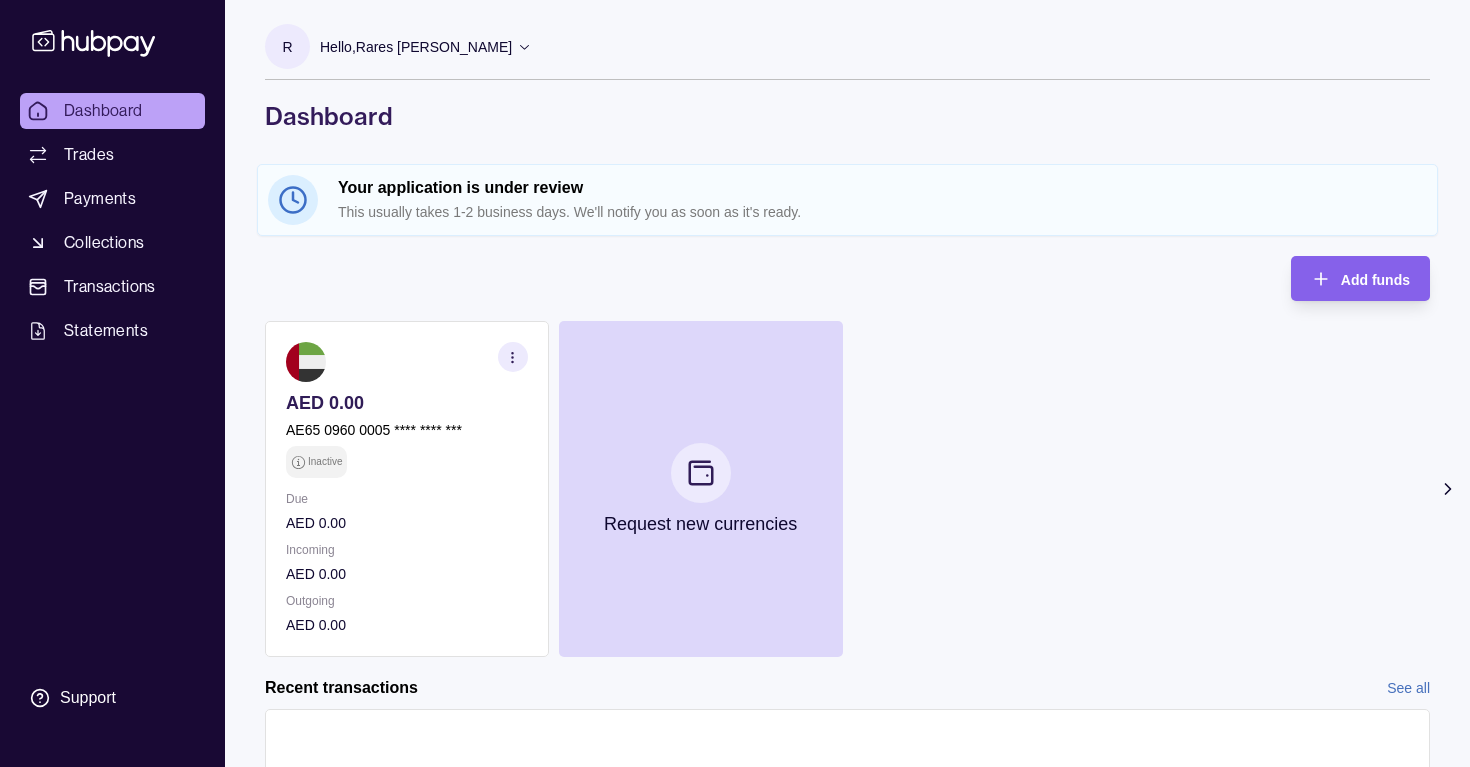 click 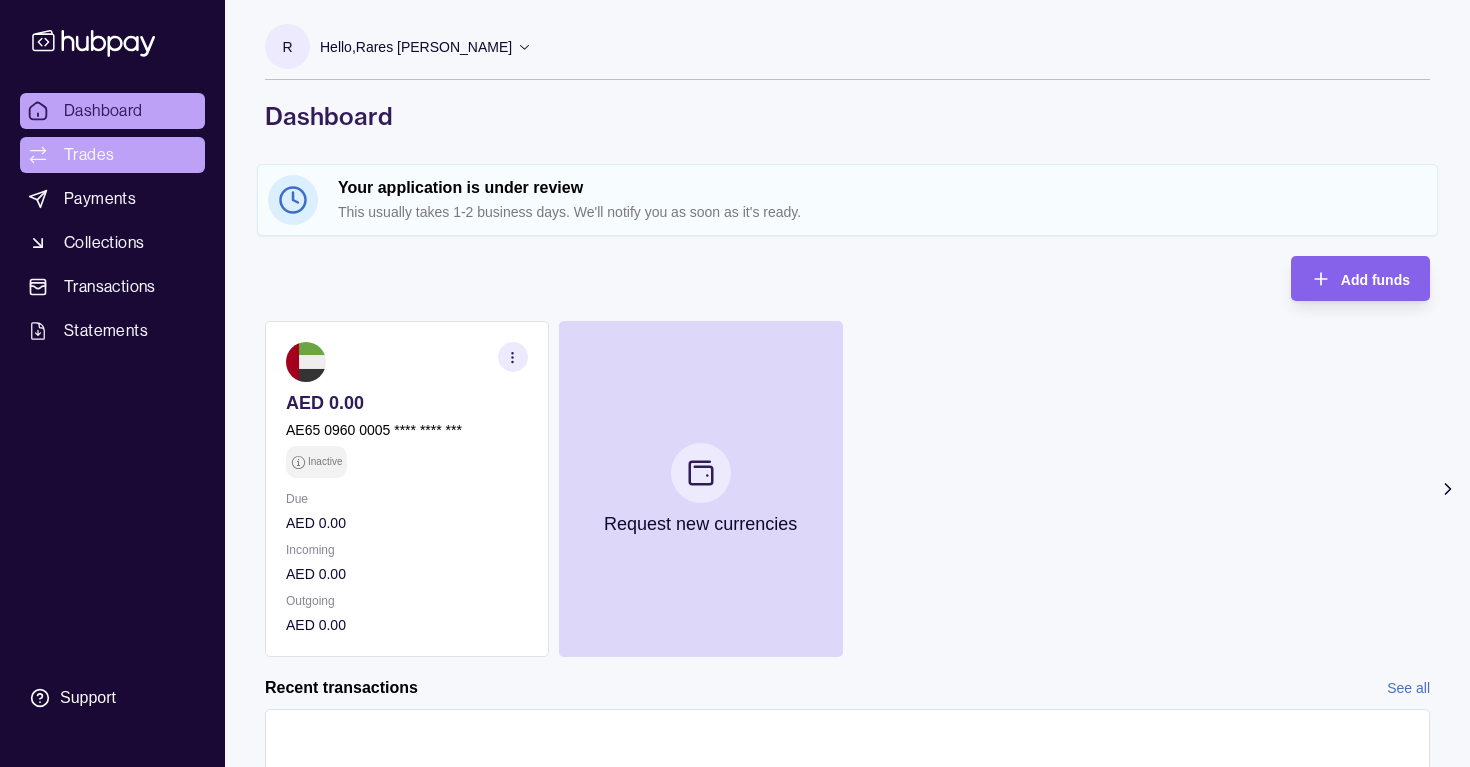 click on "Trades" at bounding box center [112, 155] 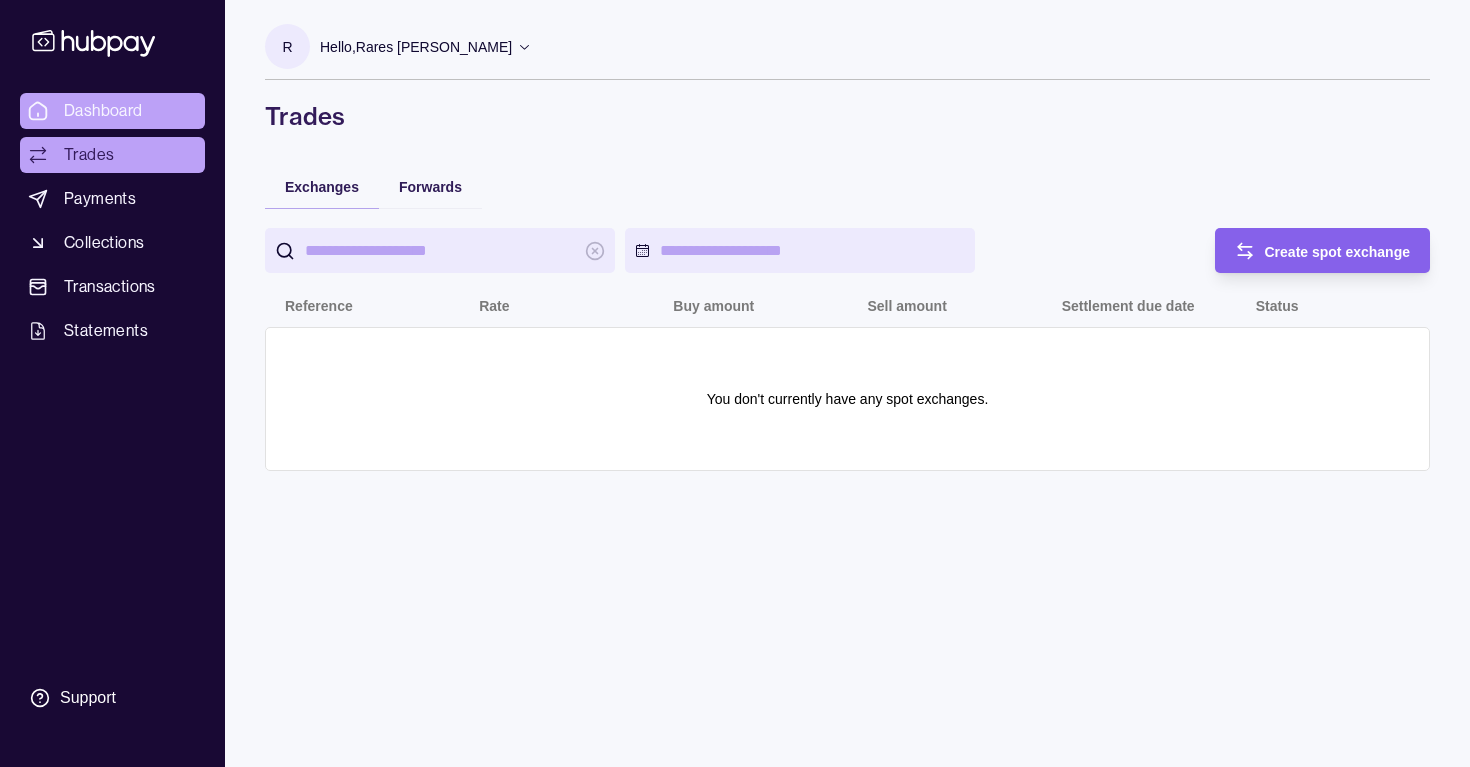click on "Dashboard" at bounding box center [112, 111] 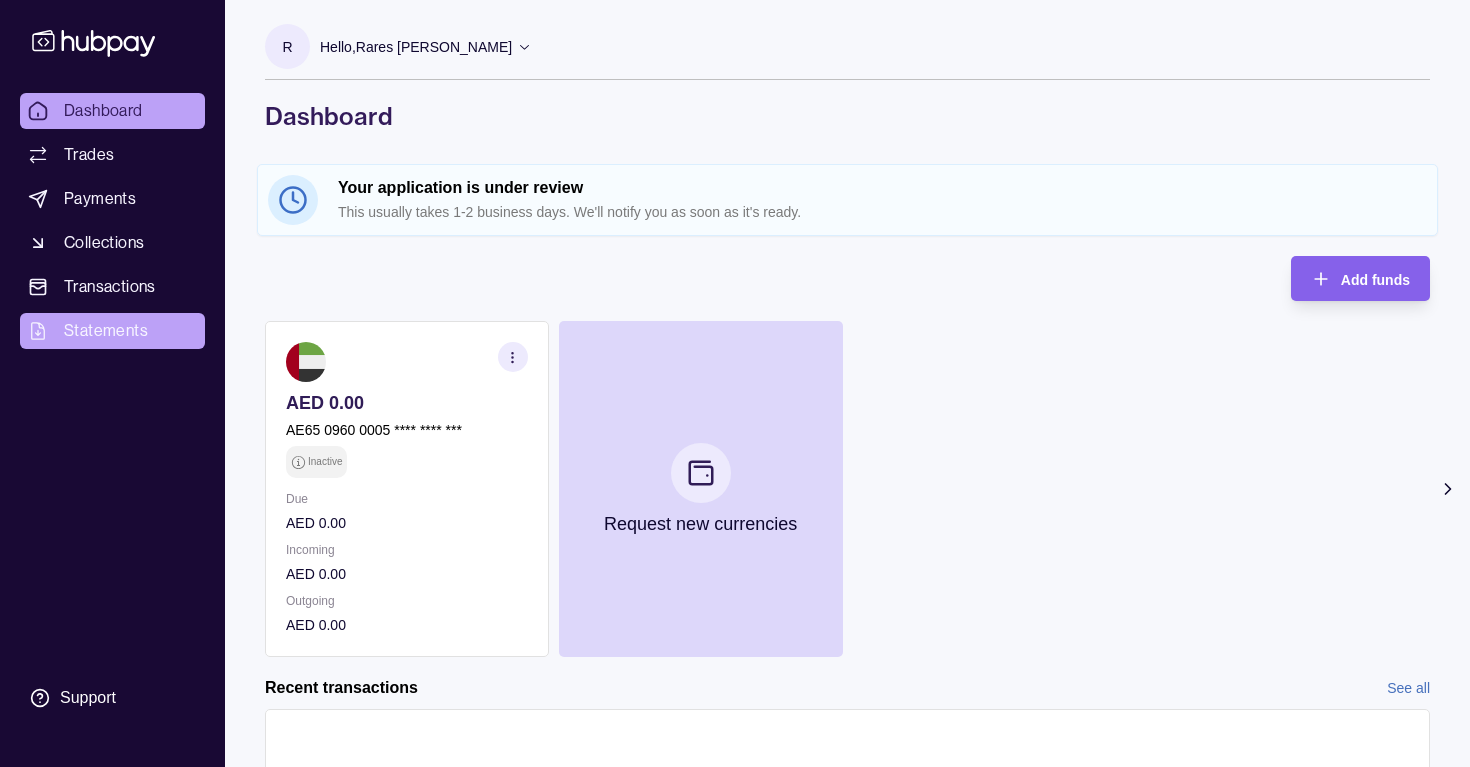 click on "Statements" at bounding box center (106, 331) 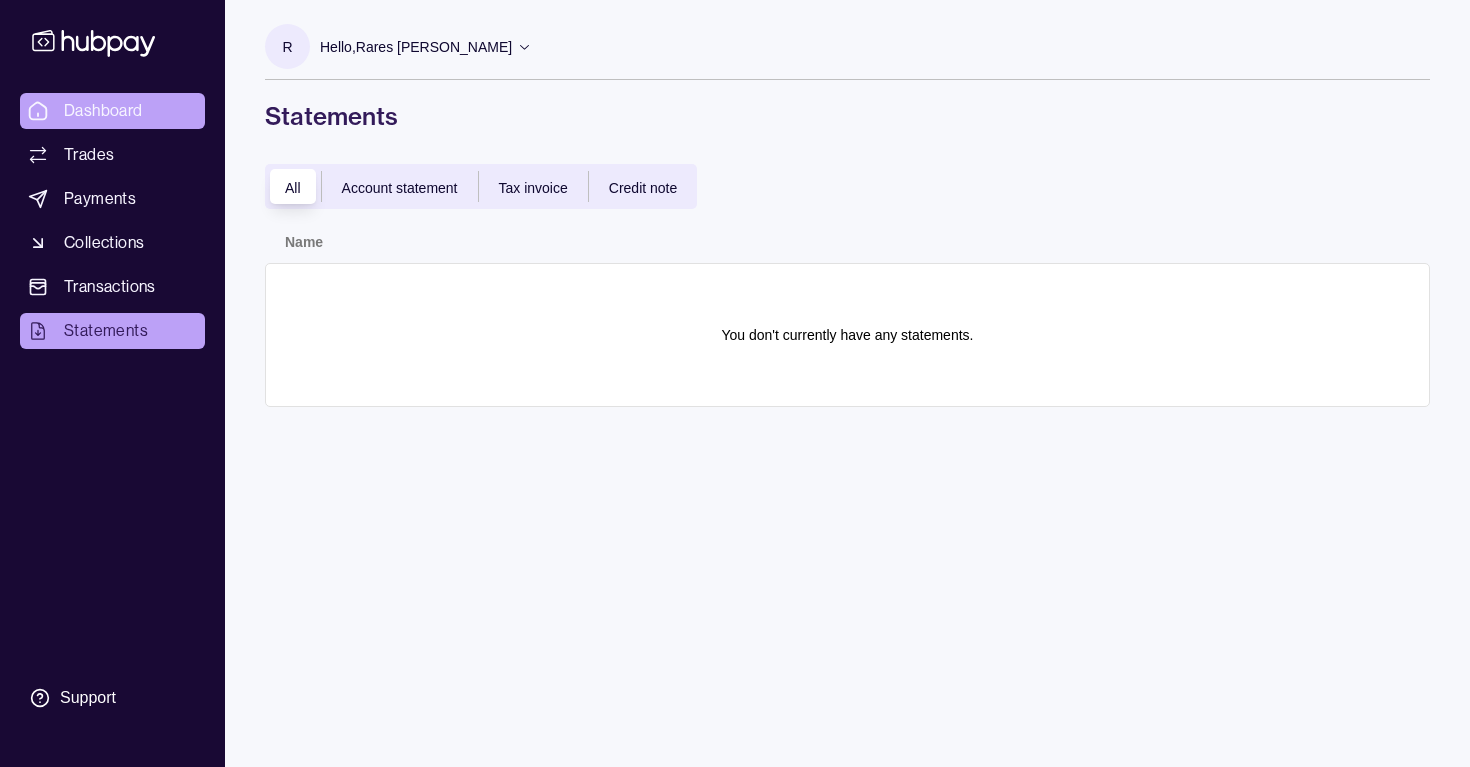 click on "Dashboard" at bounding box center [103, 111] 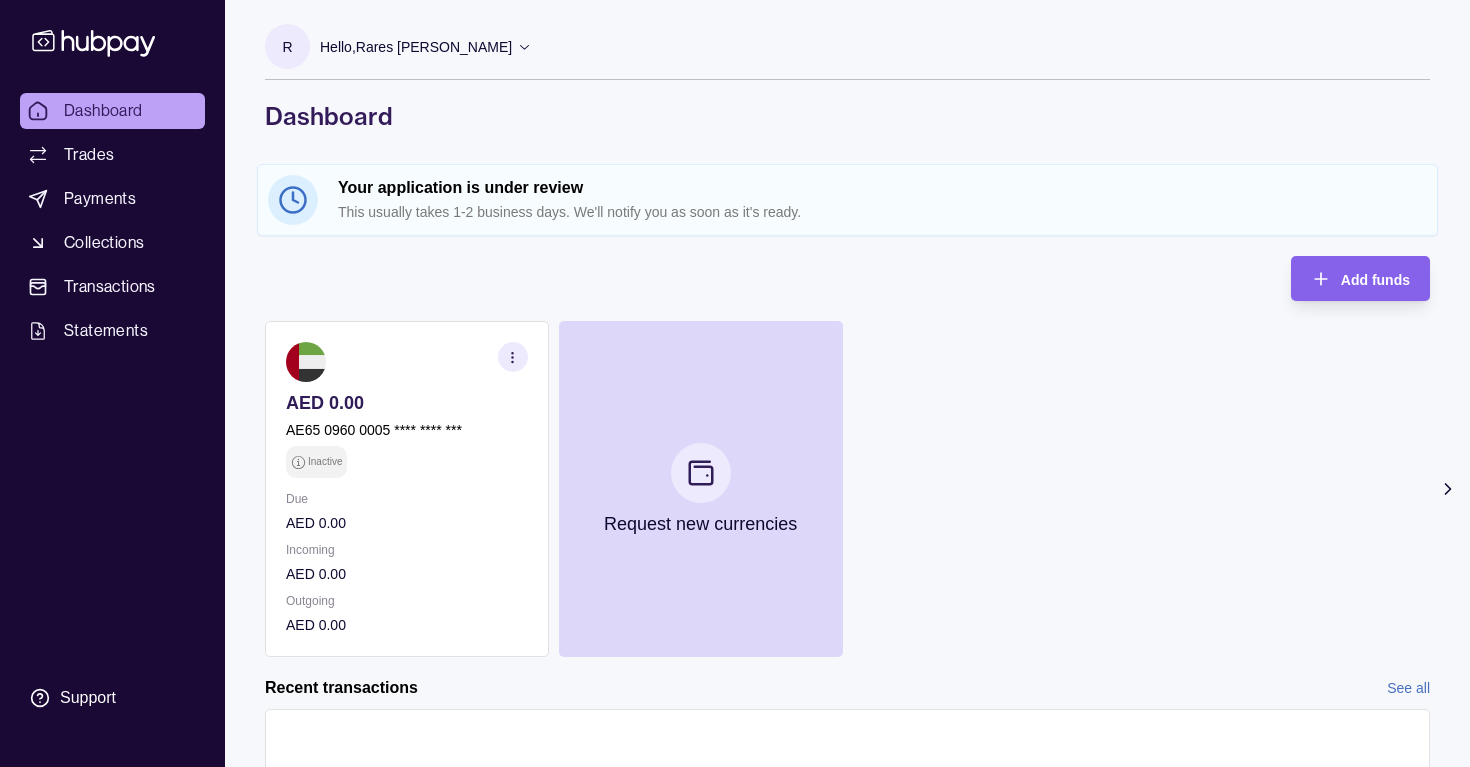 scroll, scrollTop: 150, scrollLeft: 0, axis: vertical 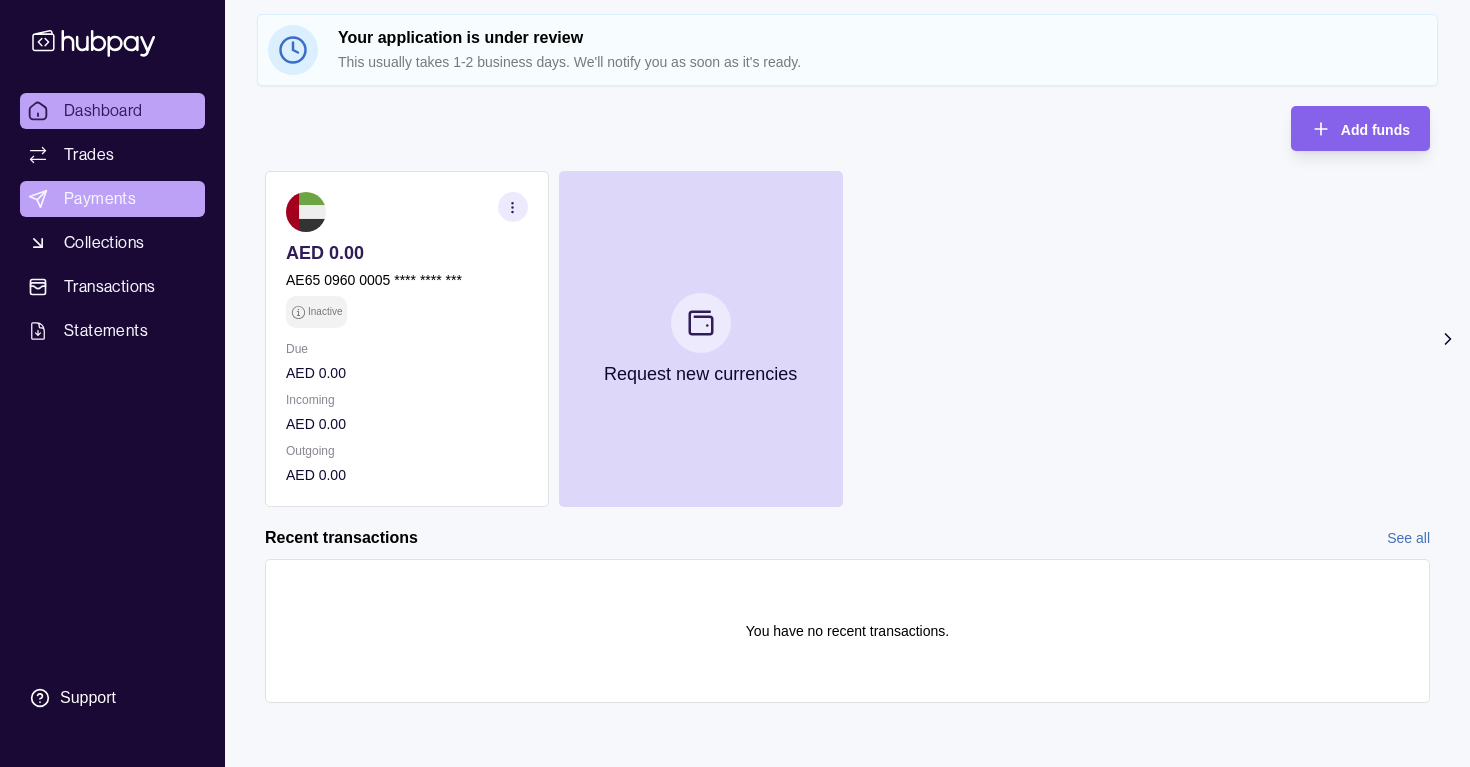 click on "Payments" at bounding box center [100, 199] 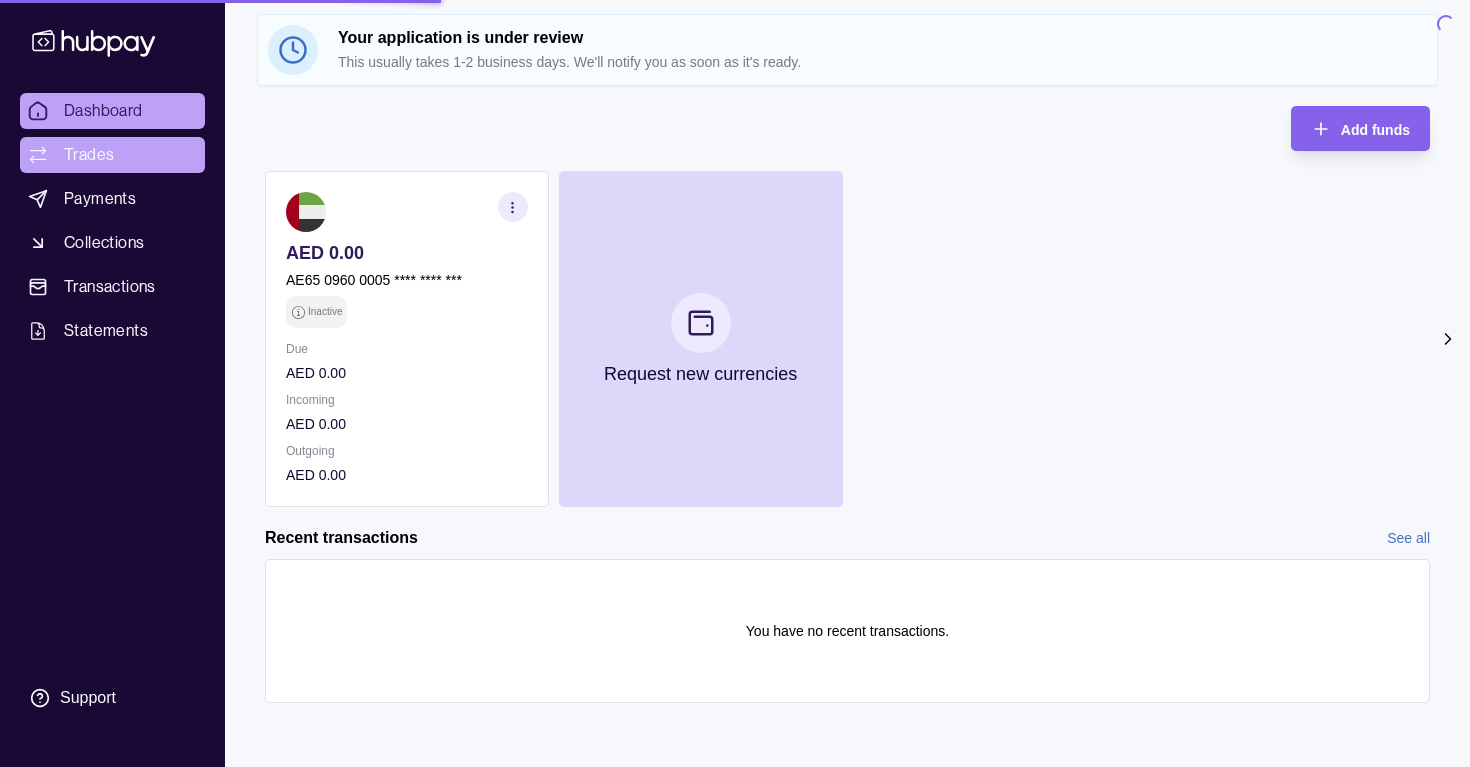 scroll, scrollTop: 0, scrollLeft: 0, axis: both 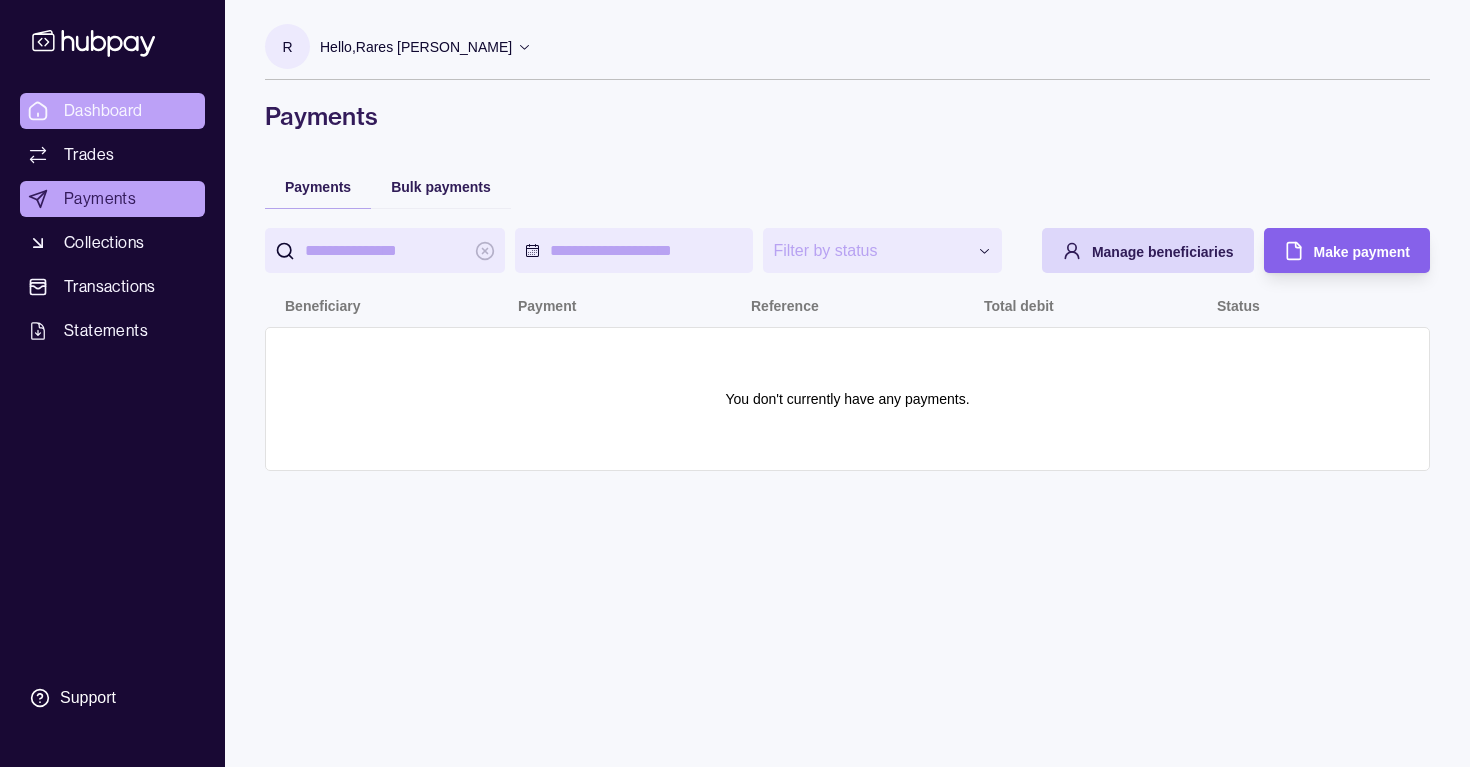 click on "Dashboard" at bounding box center (103, 111) 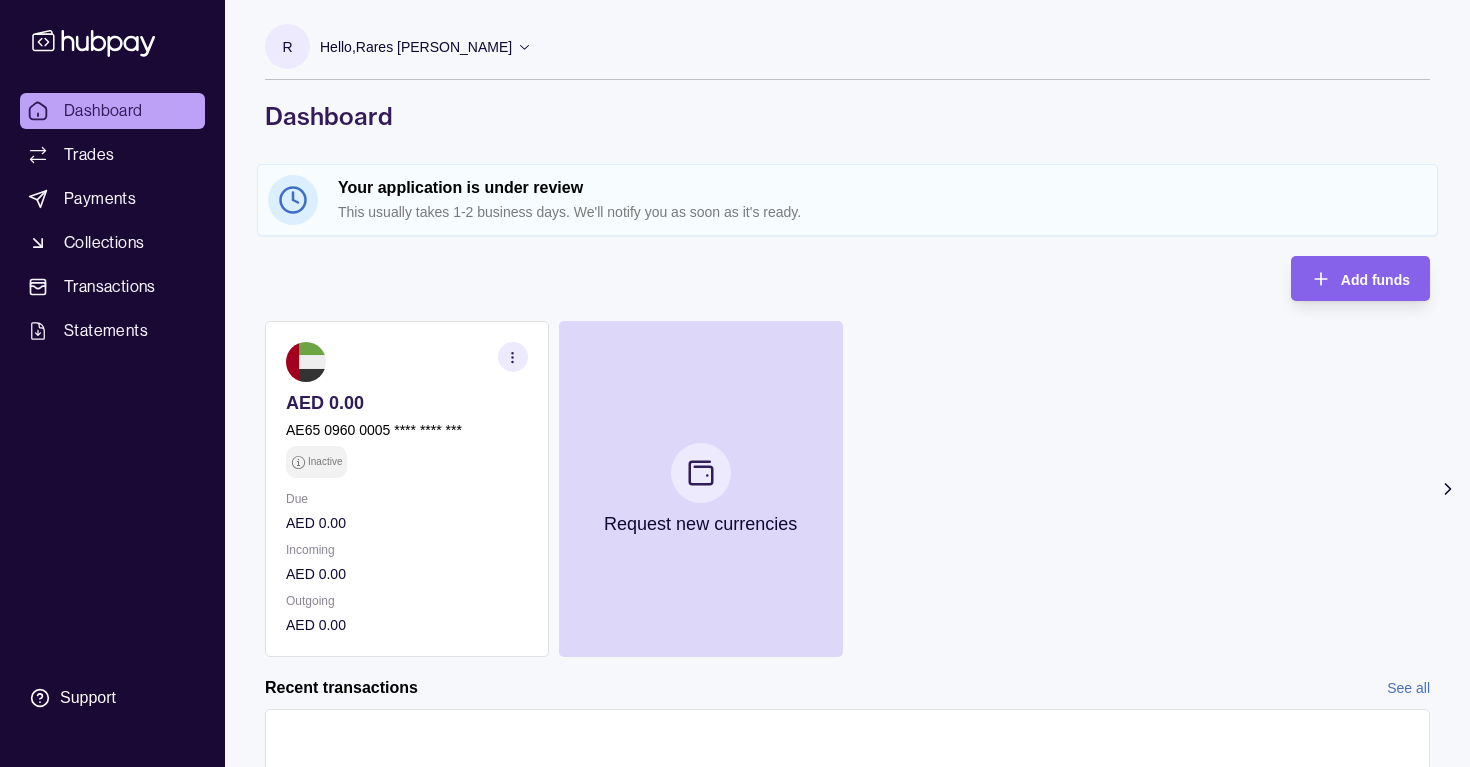 scroll, scrollTop: 150, scrollLeft: 0, axis: vertical 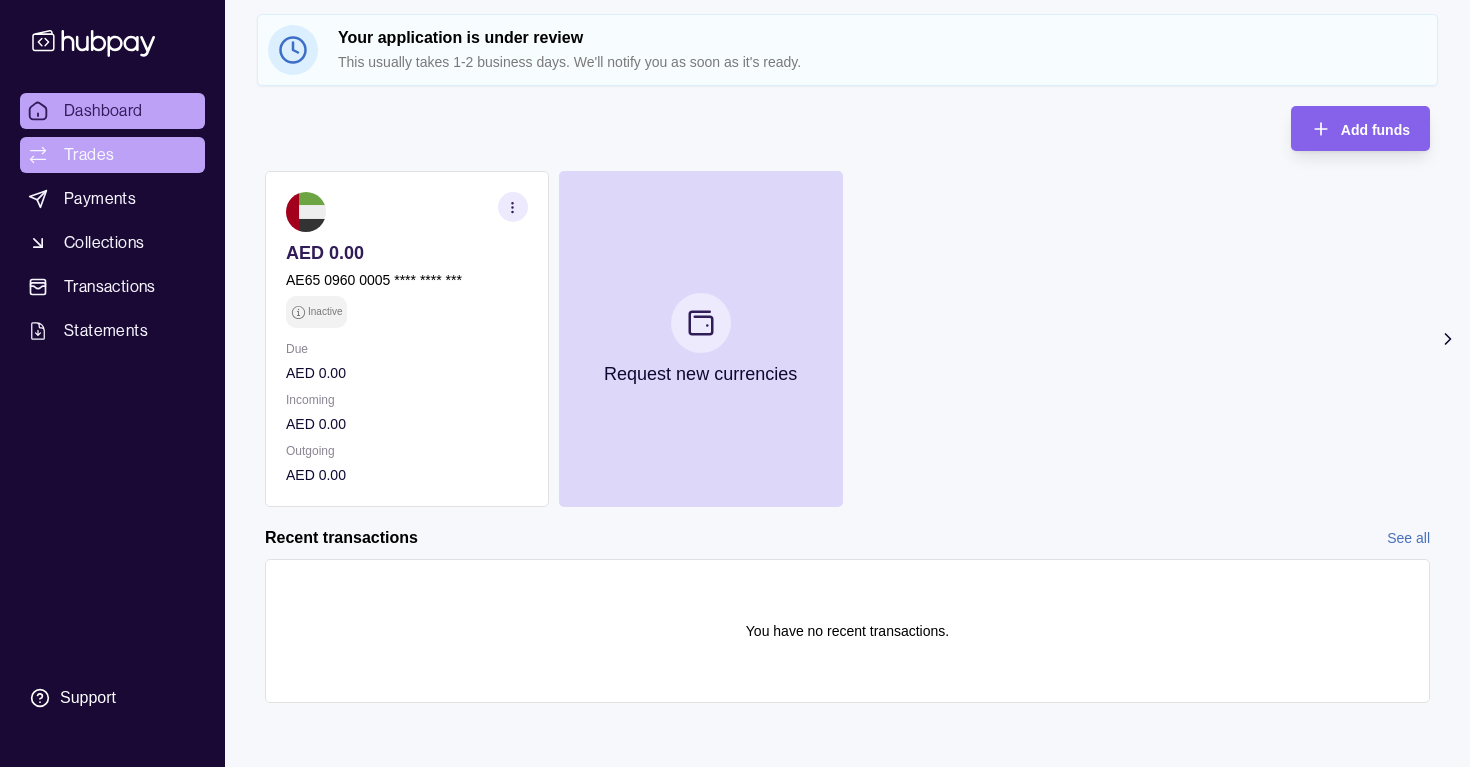 click on "Trades" at bounding box center [112, 155] 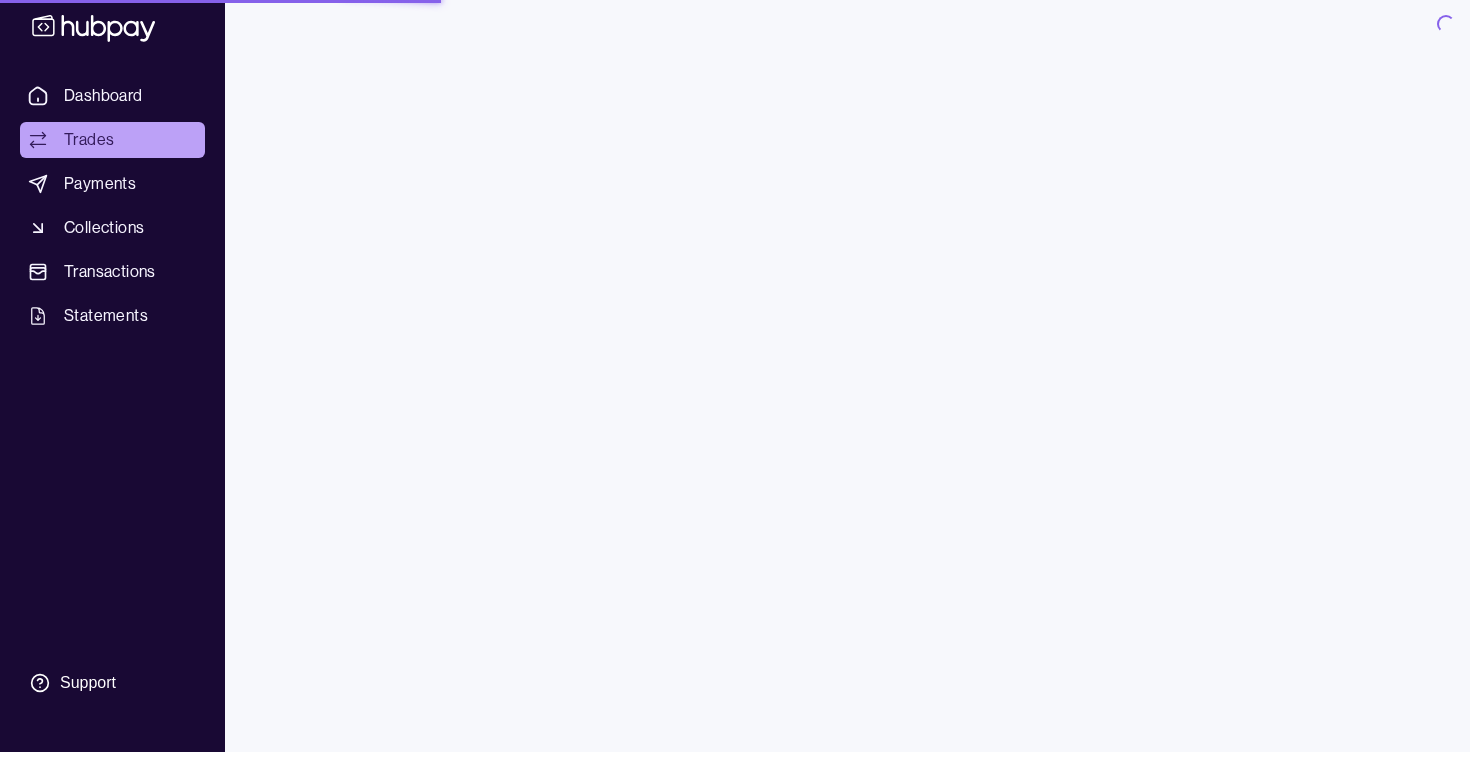 scroll, scrollTop: 0, scrollLeft: 0, axis: both 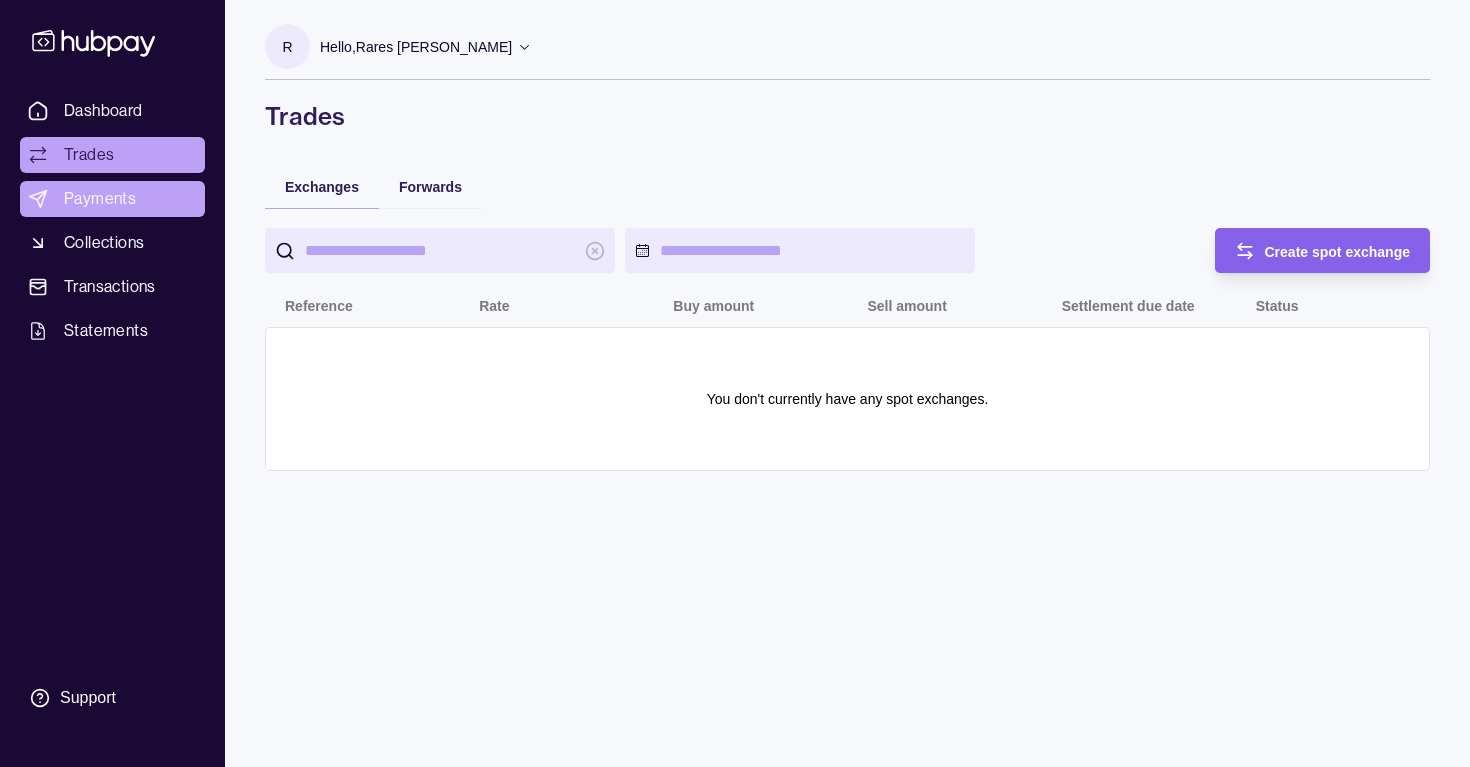 click on "Payments" at bounding box center (100, 199) 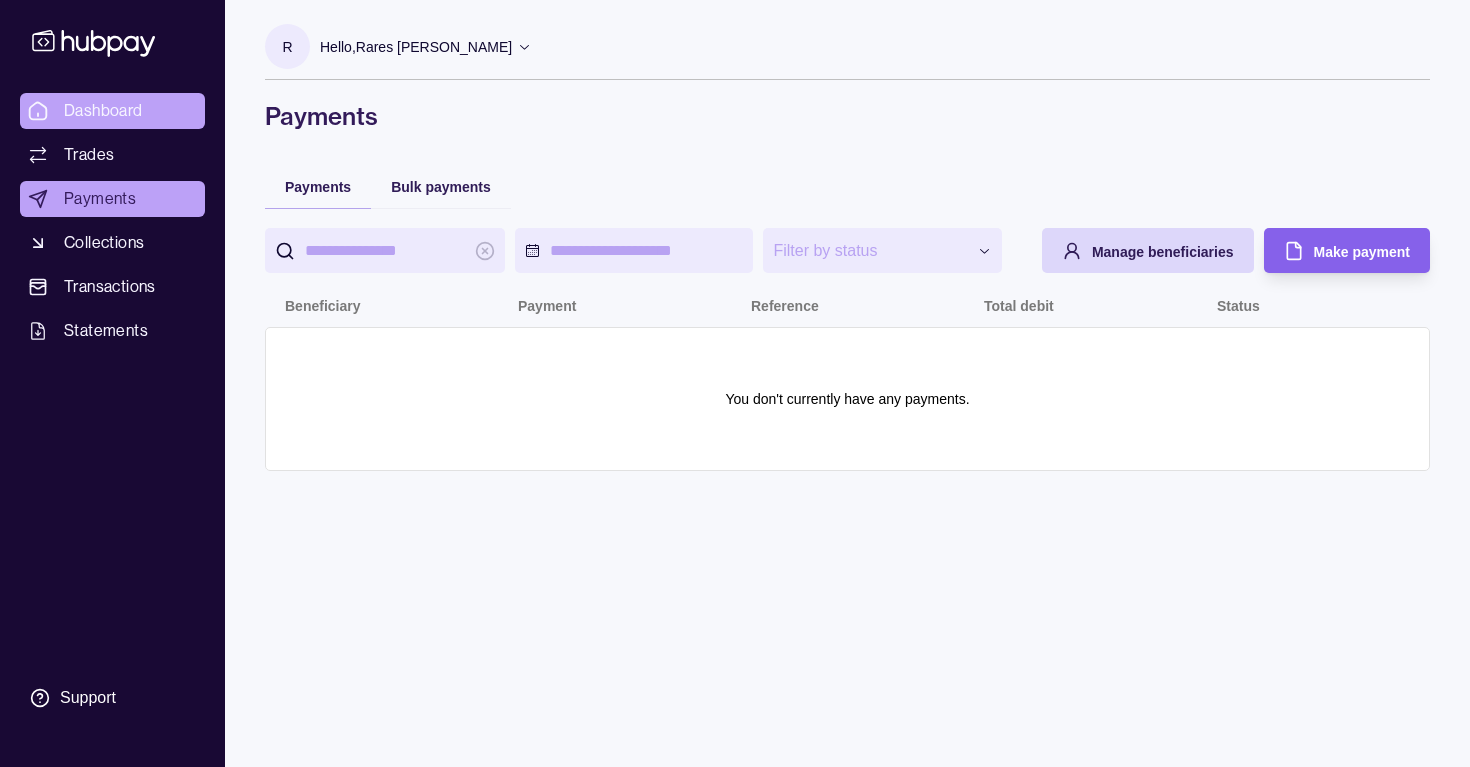 click on "Dashboard" at bounding box center [103, 111] 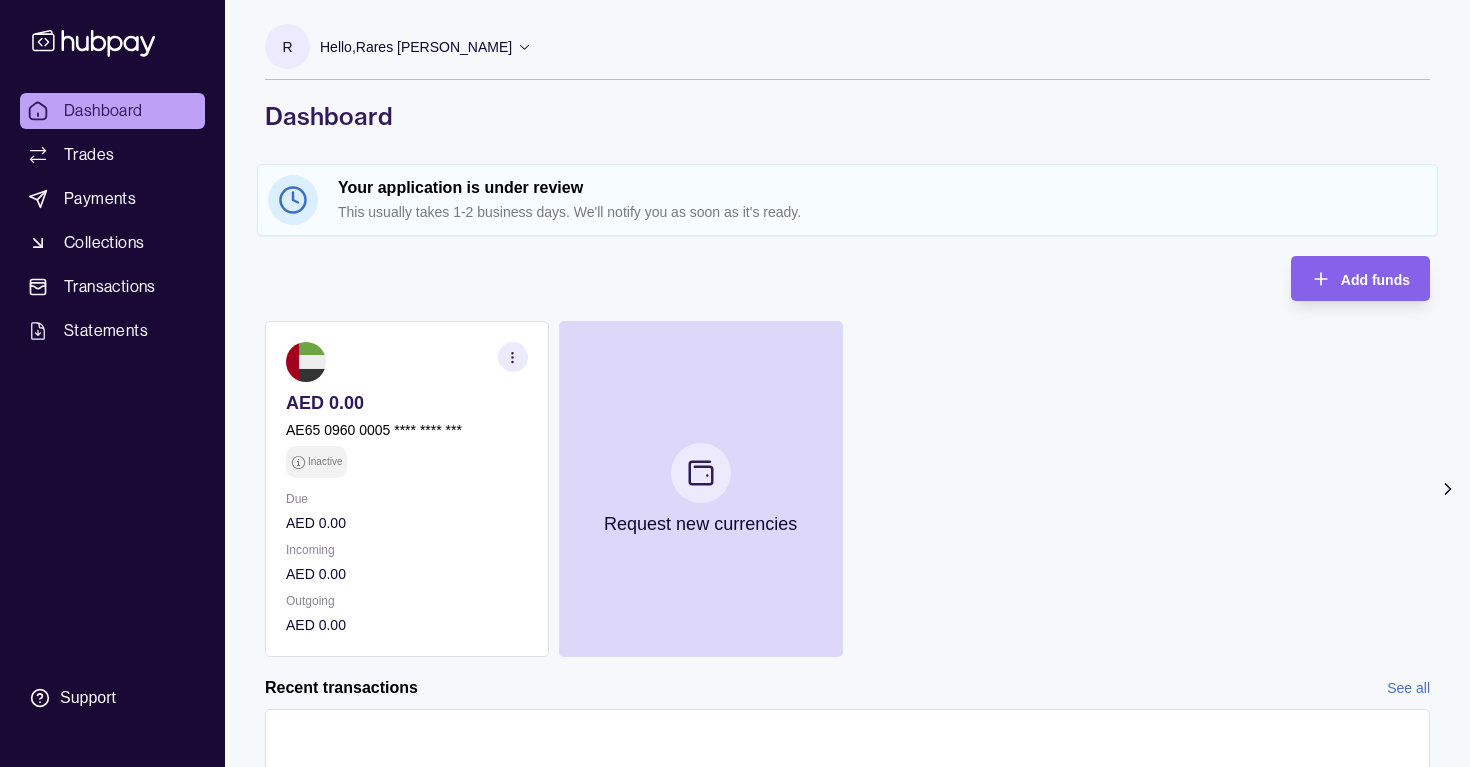 click 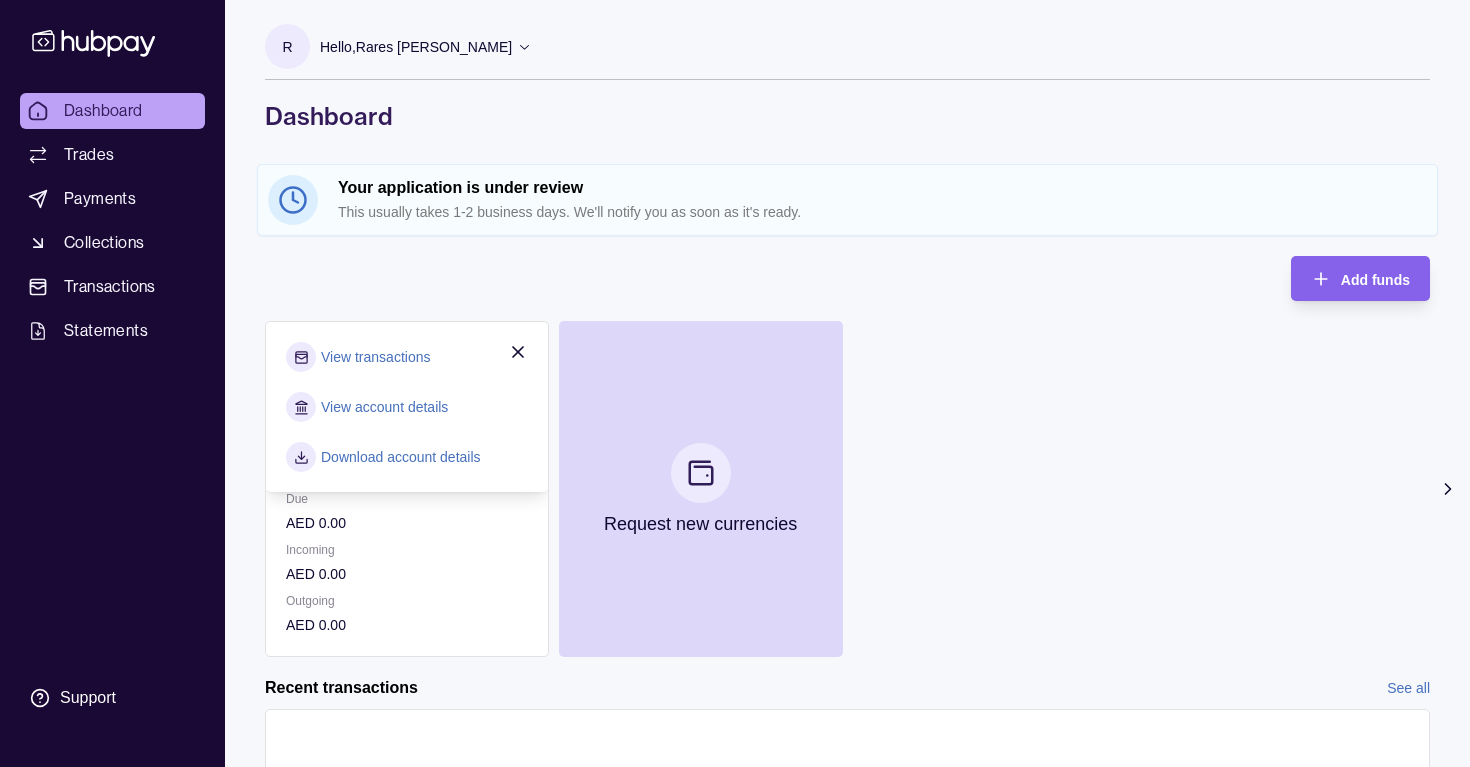 click 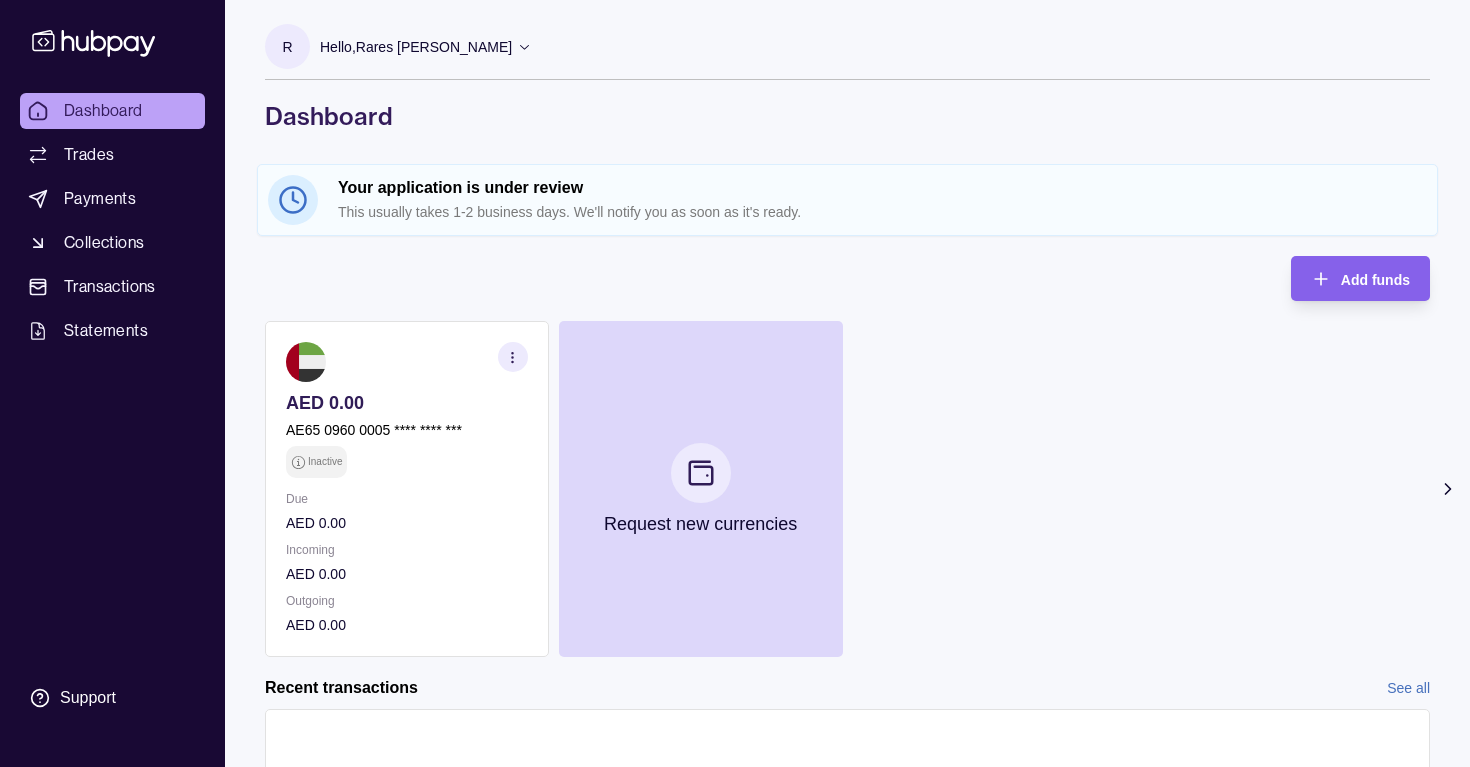 scroll, scrollTop: 150, scrollLeft: 0, axis: vertical 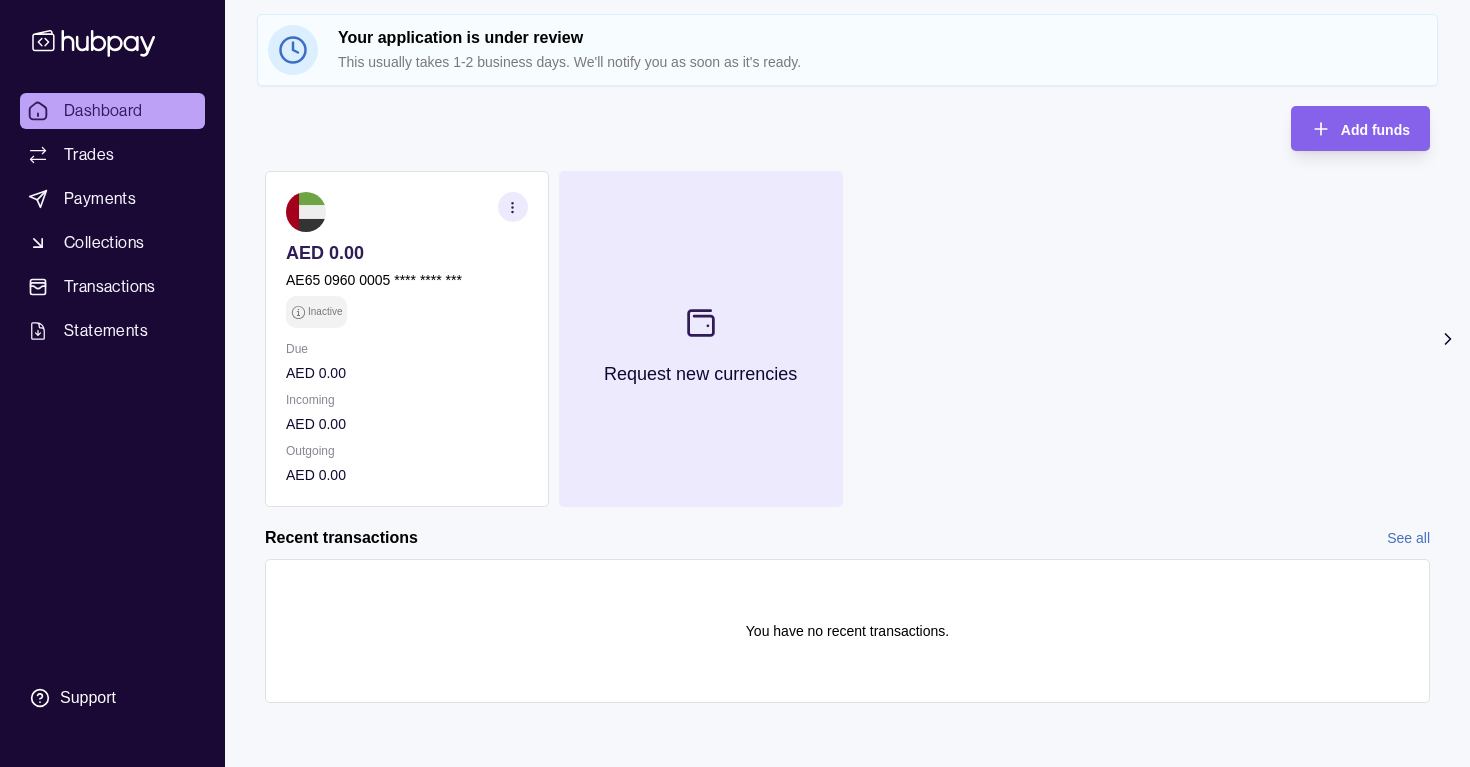 click at bounding box center (701, 323) 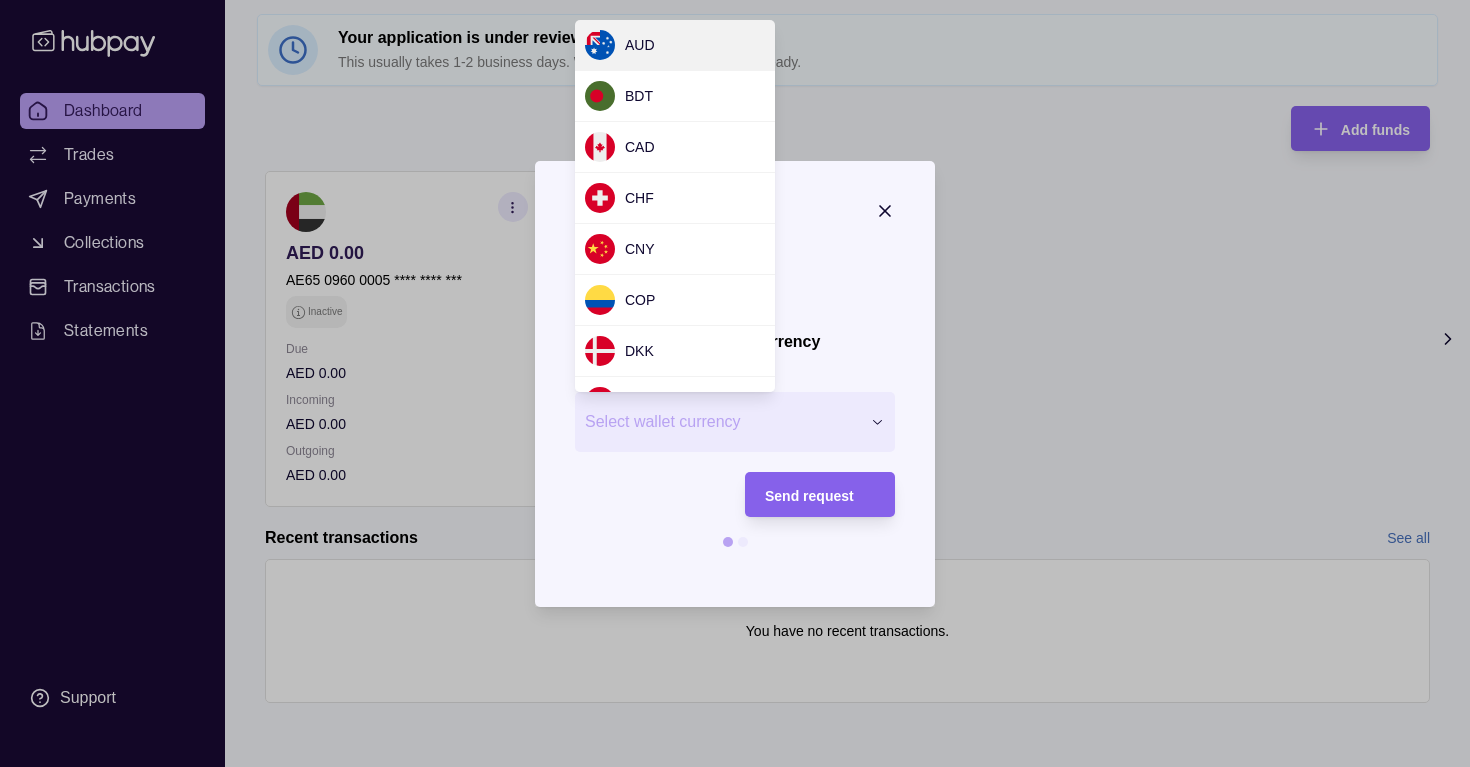 click on "Request new currency Wallet  * Select wallet currency *** *** *** *** *** *** *** *** *** *** *** *** *** *** *** *** *** *** *** *** *** *** *** *** *** *** *** *** *** *** *** *** *** *** *** *** *** *** *** *** *** *** *** *** *** Send request" at bounding box center (735, 767) 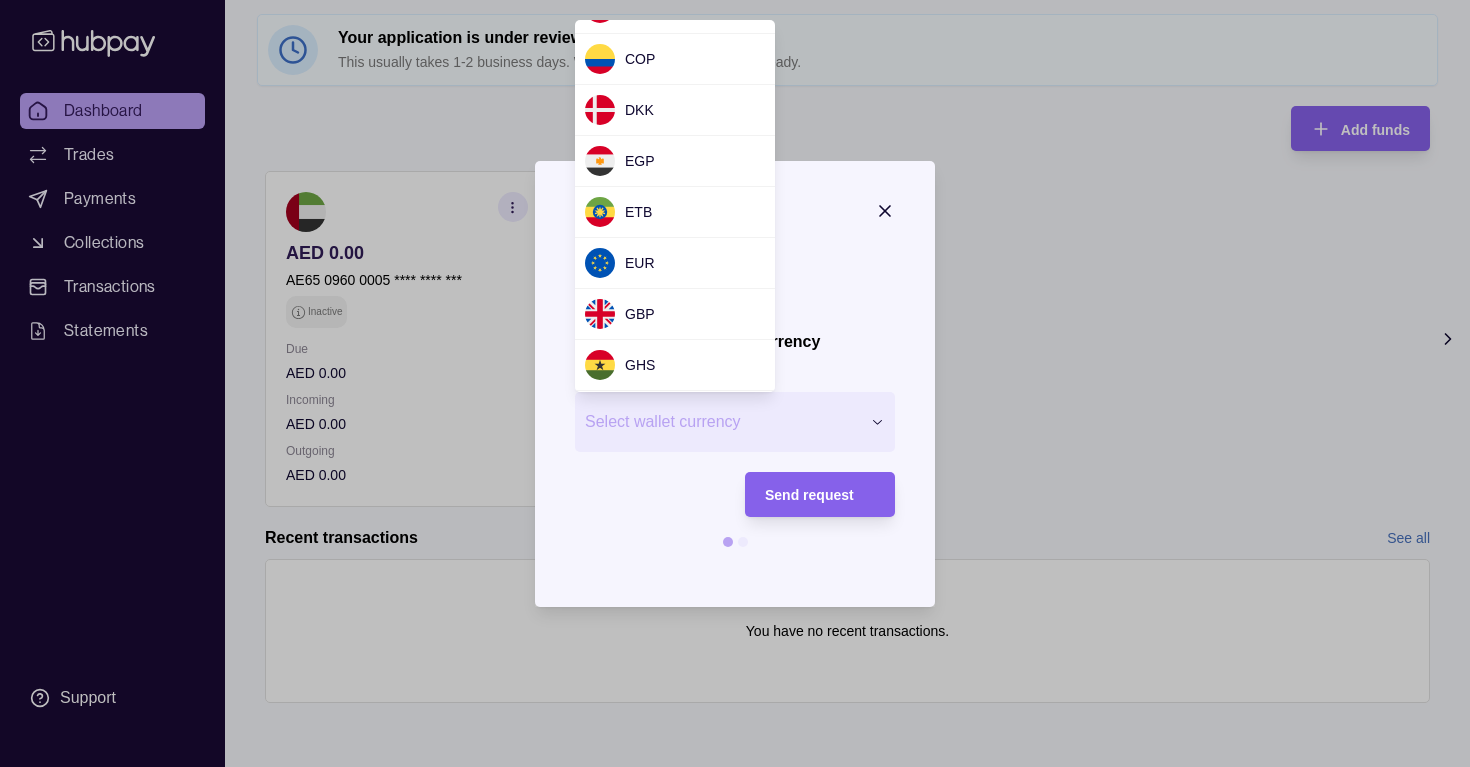 scroll, scrollTop: 244, scrollLeft: 0, axis: vertical 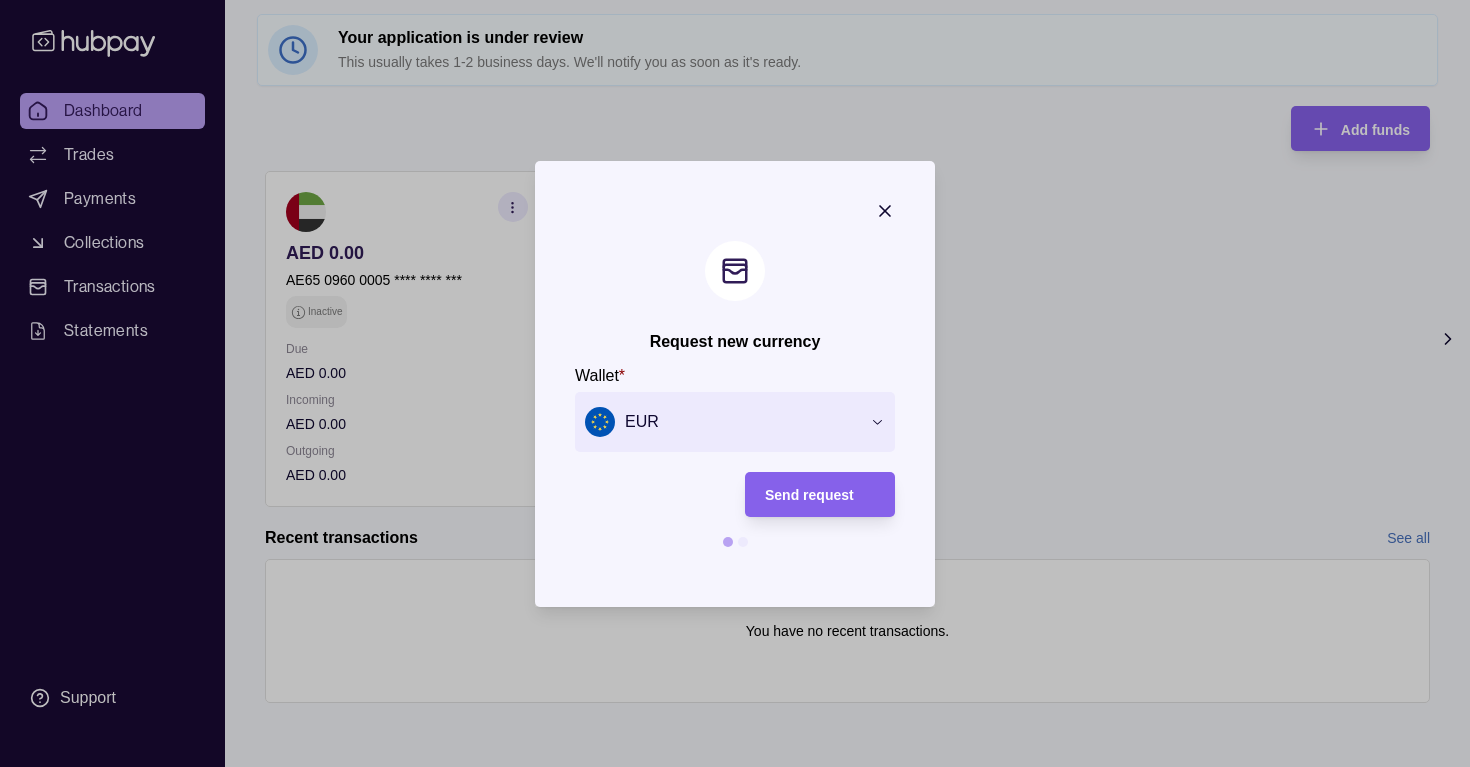 click 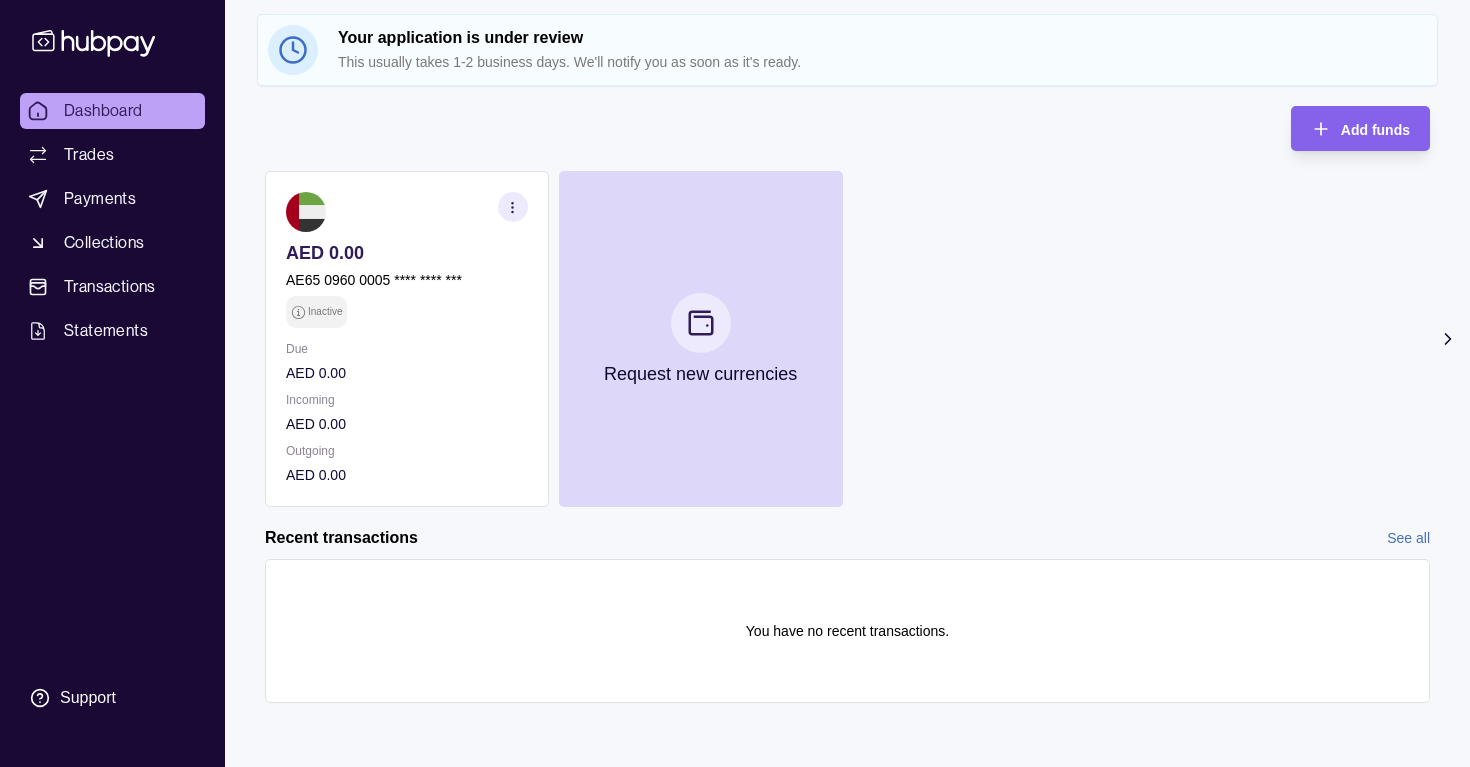 scroll, scrollTop: 0, scrollLeft: 0, axis: both 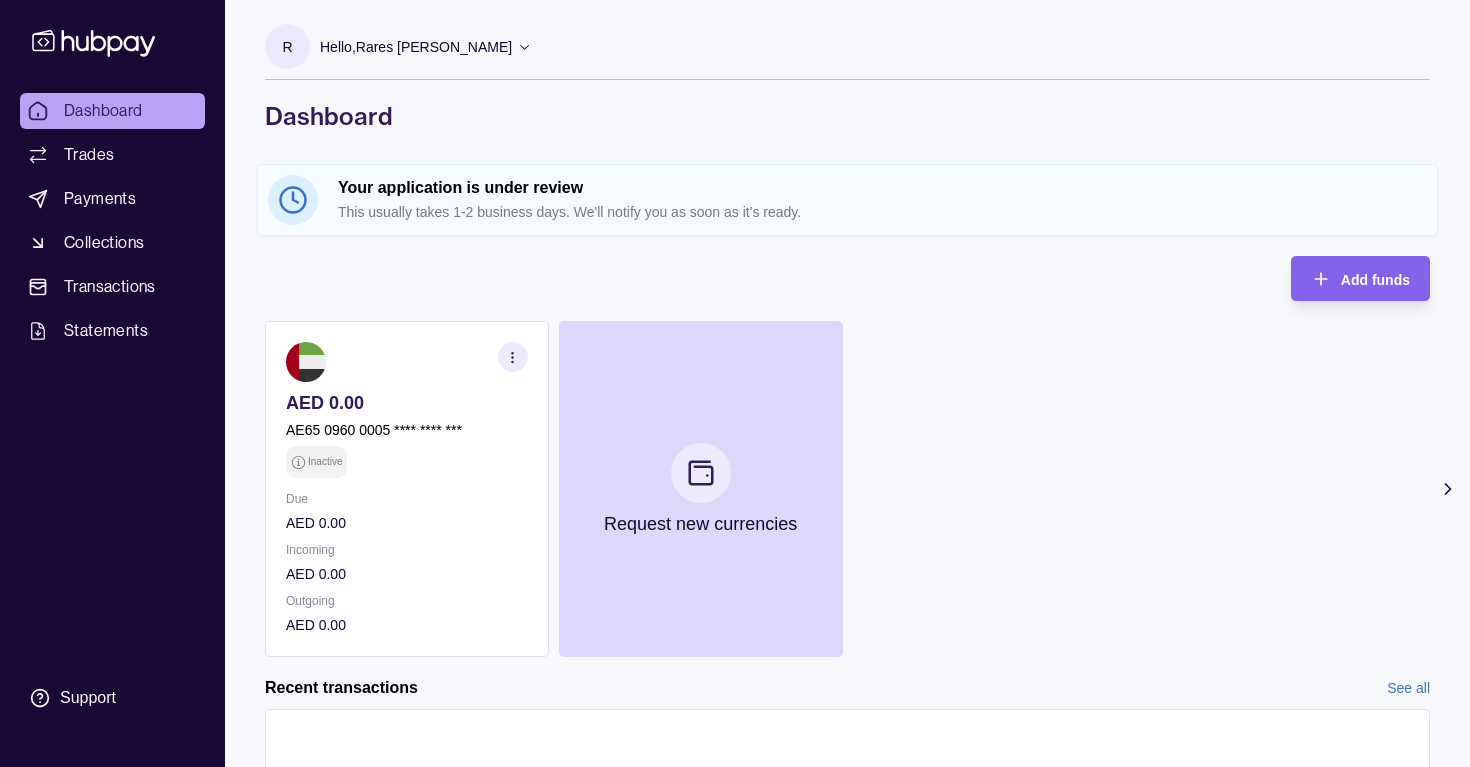 click on "Hello,  Rares Octavian Drescher" at bounding box center (426, 47) 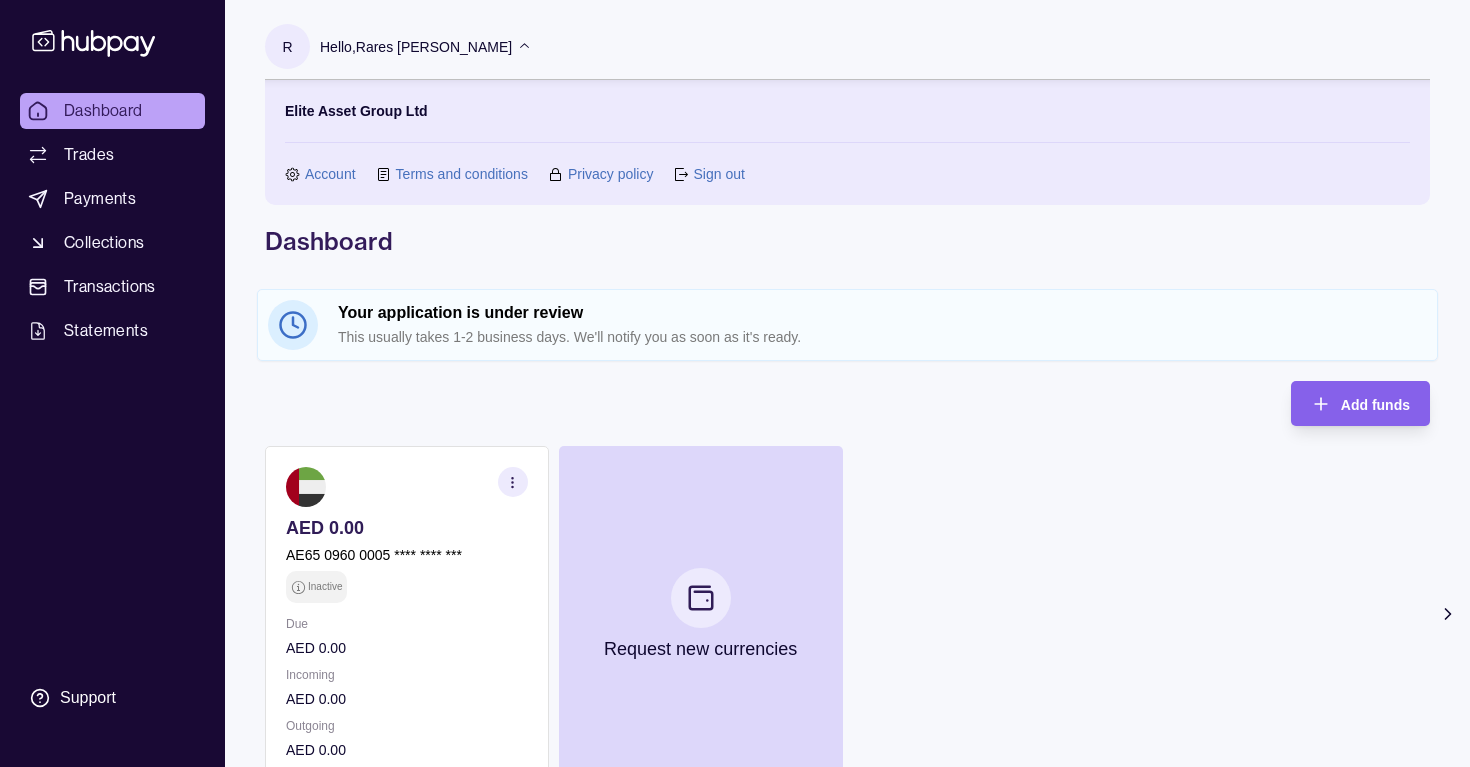 click on "Sign out" at bounding box center (718, 174) 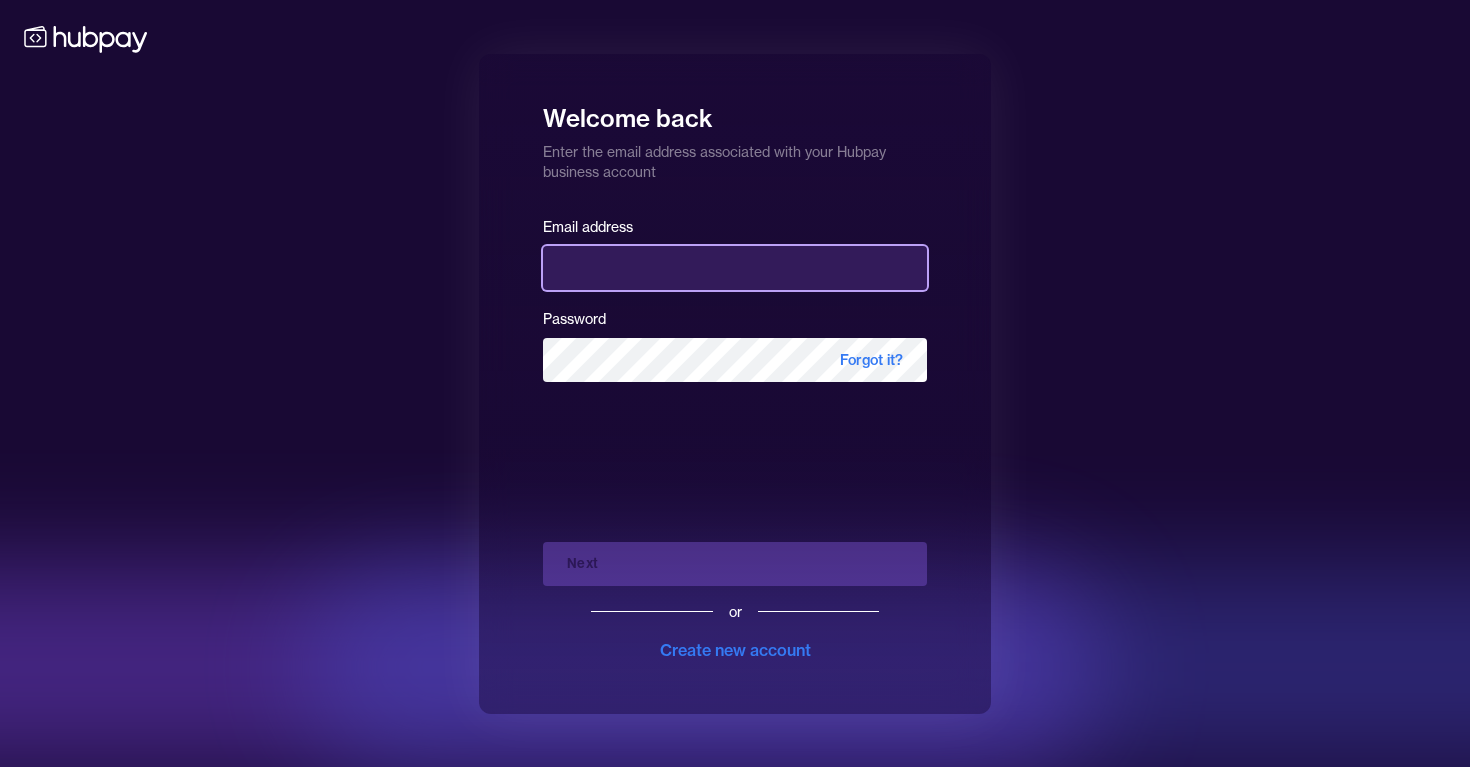 click at bounding box center [735, 268] 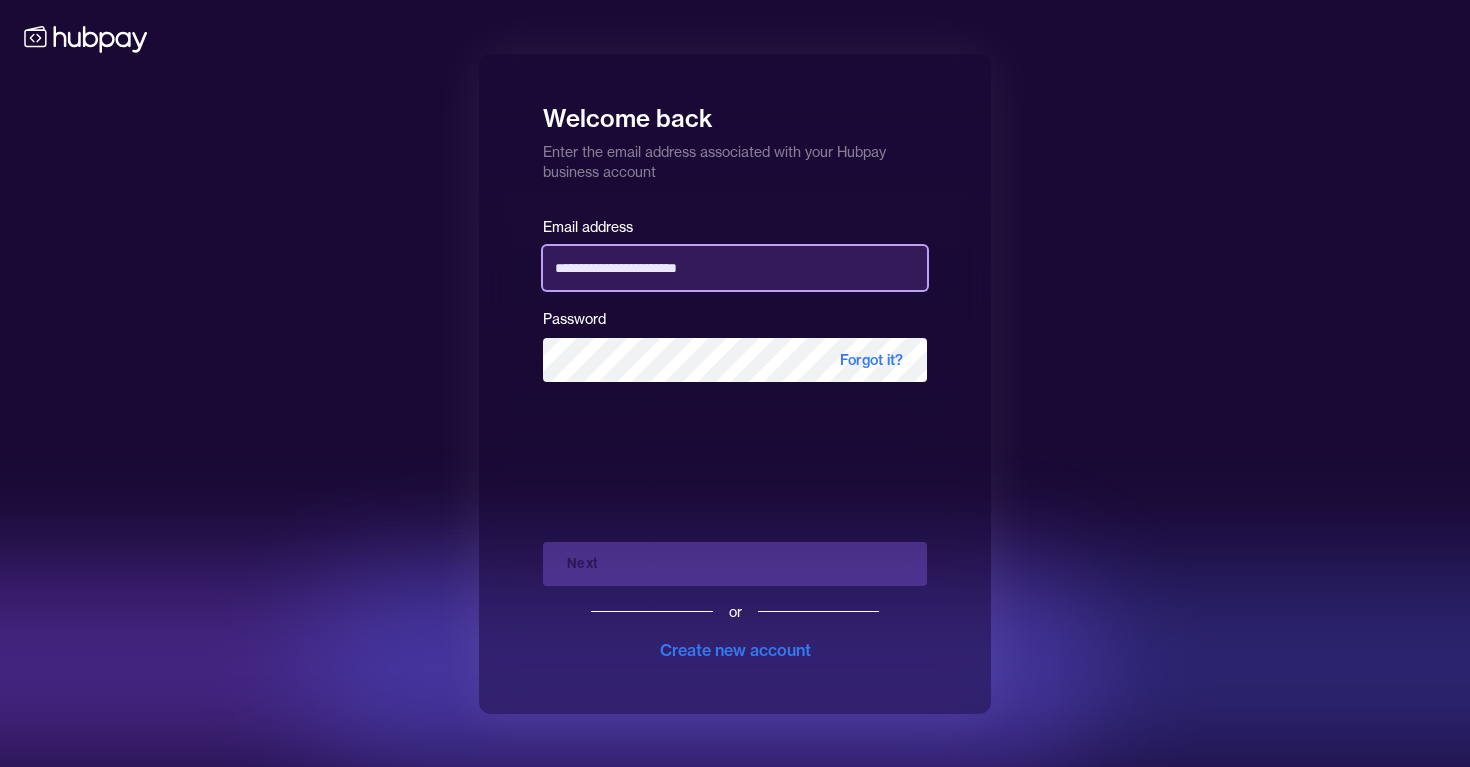 type on "**********" 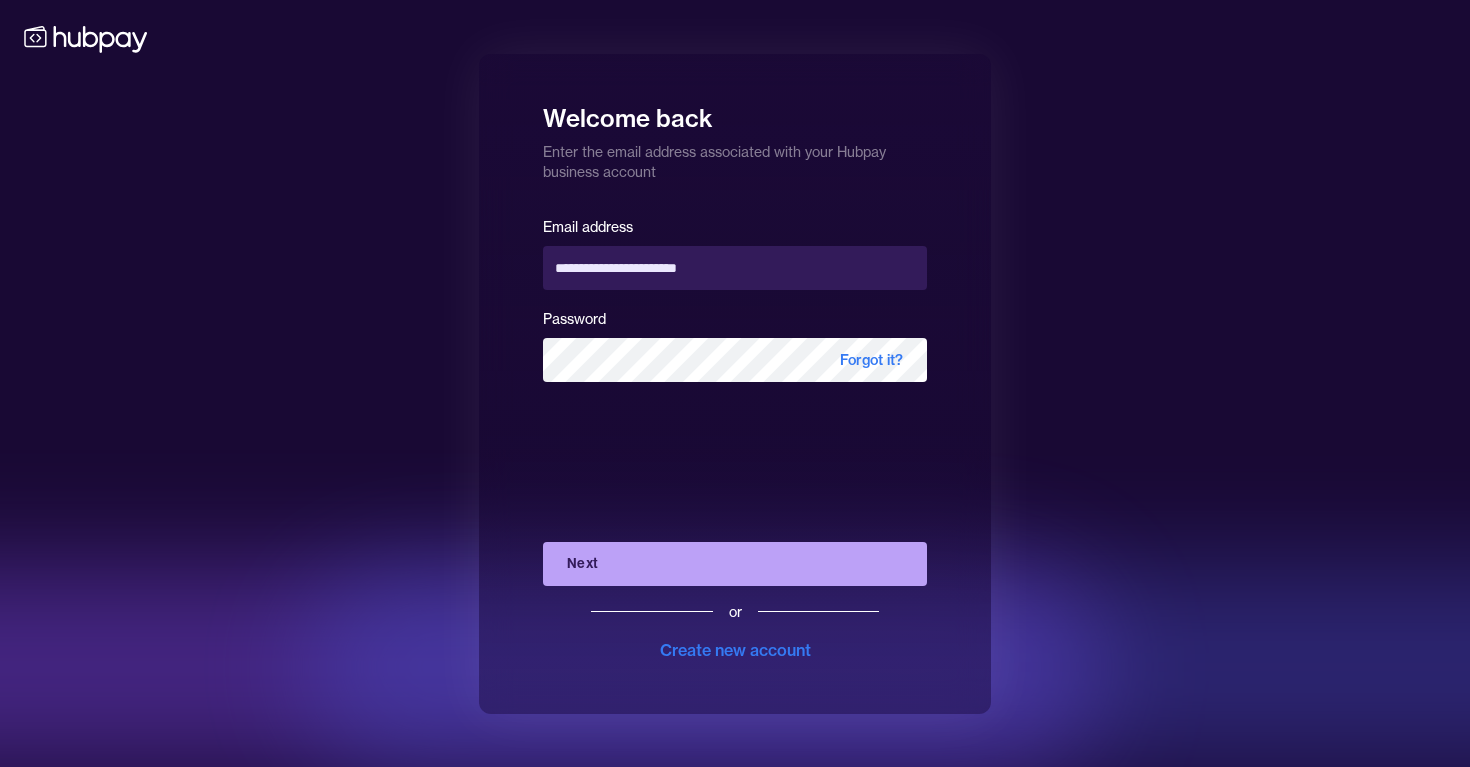 click on "Next" at bounding box center (735, 564) 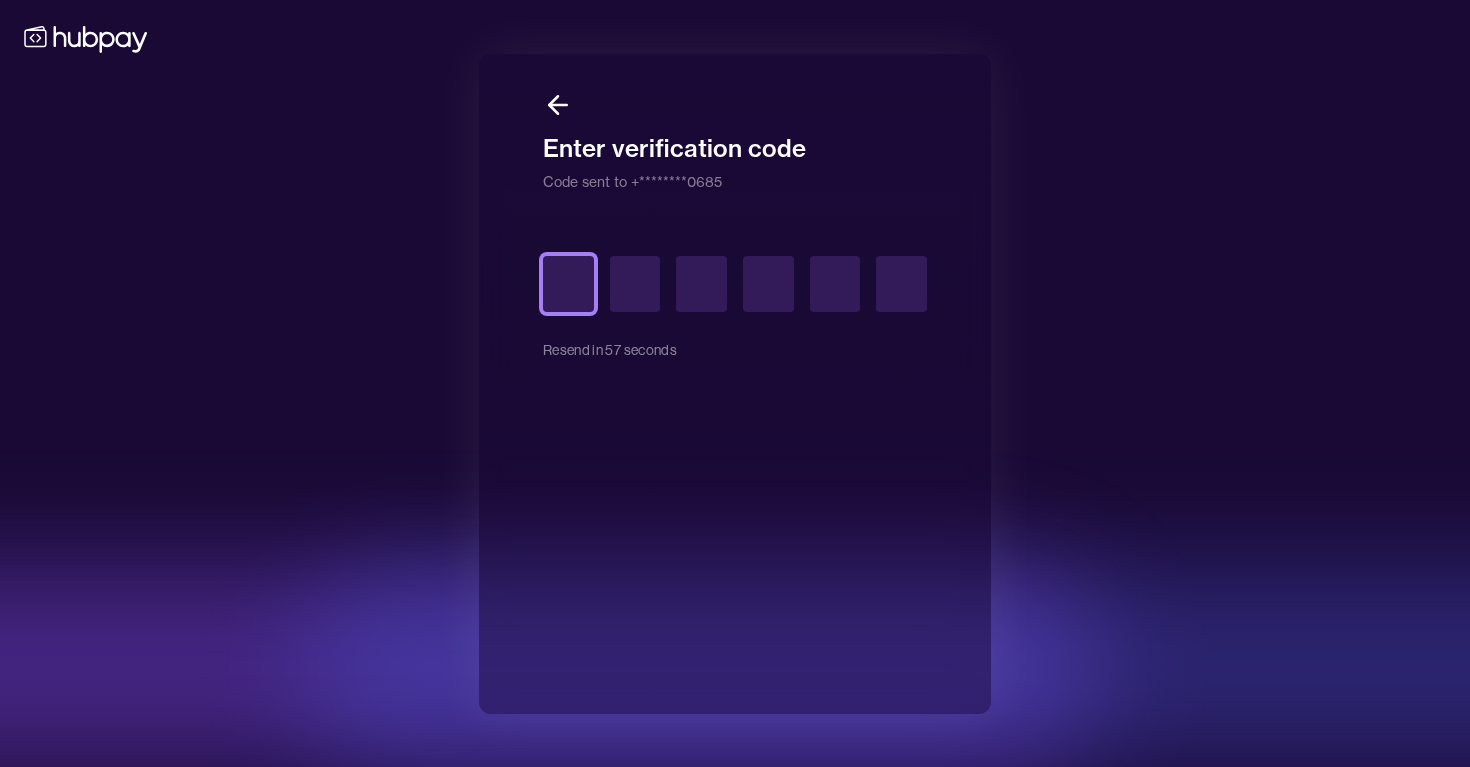 click at bounding box center (568, 284) 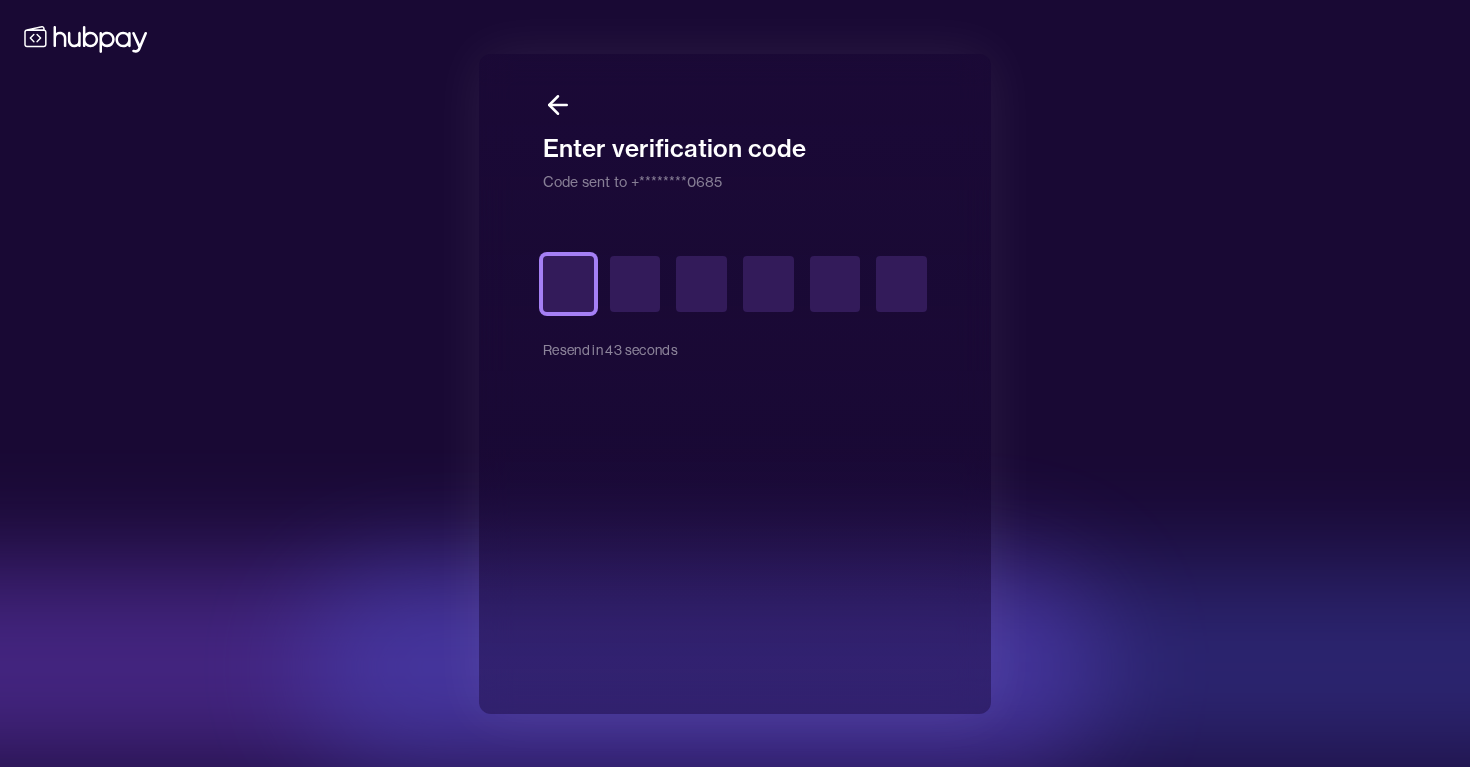 type on "*" 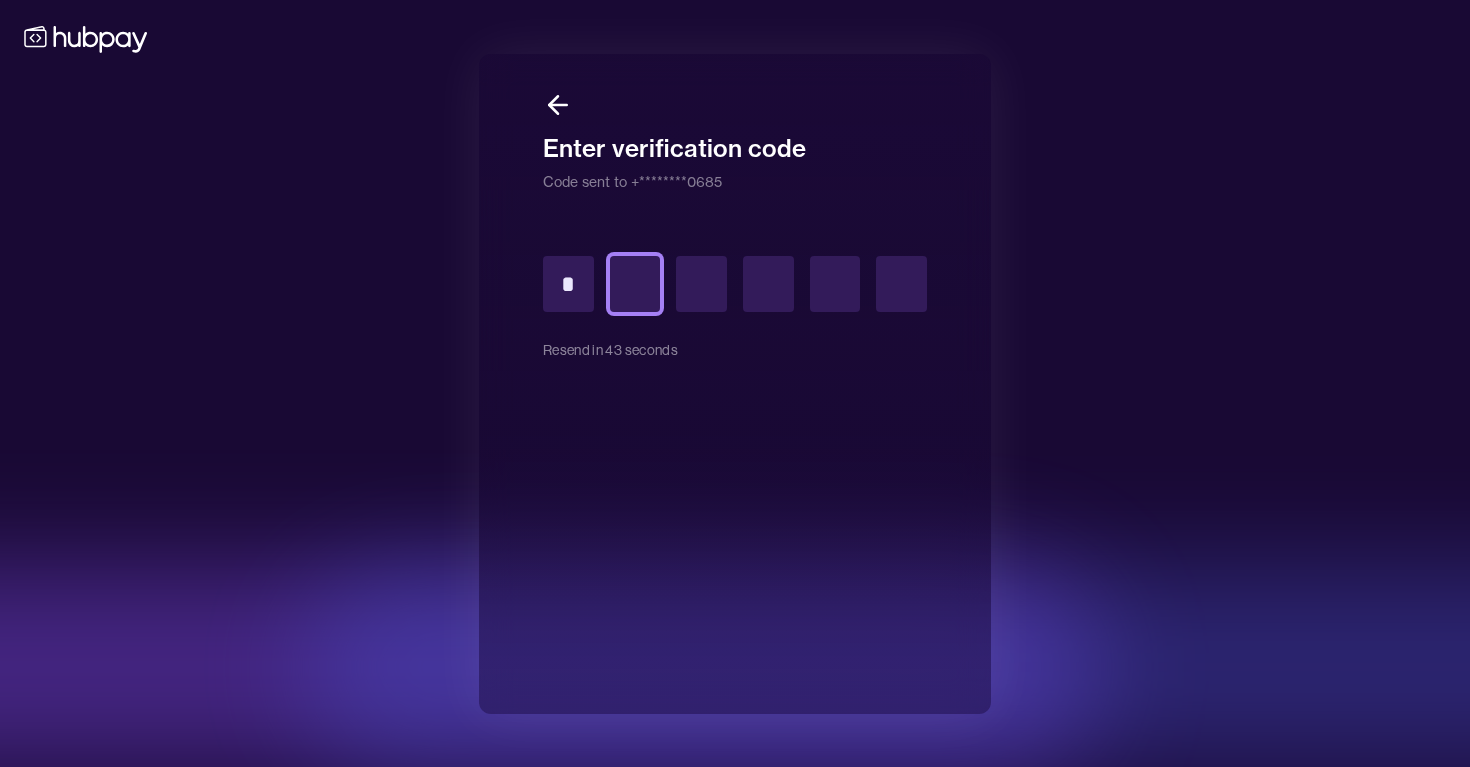 type on "*" 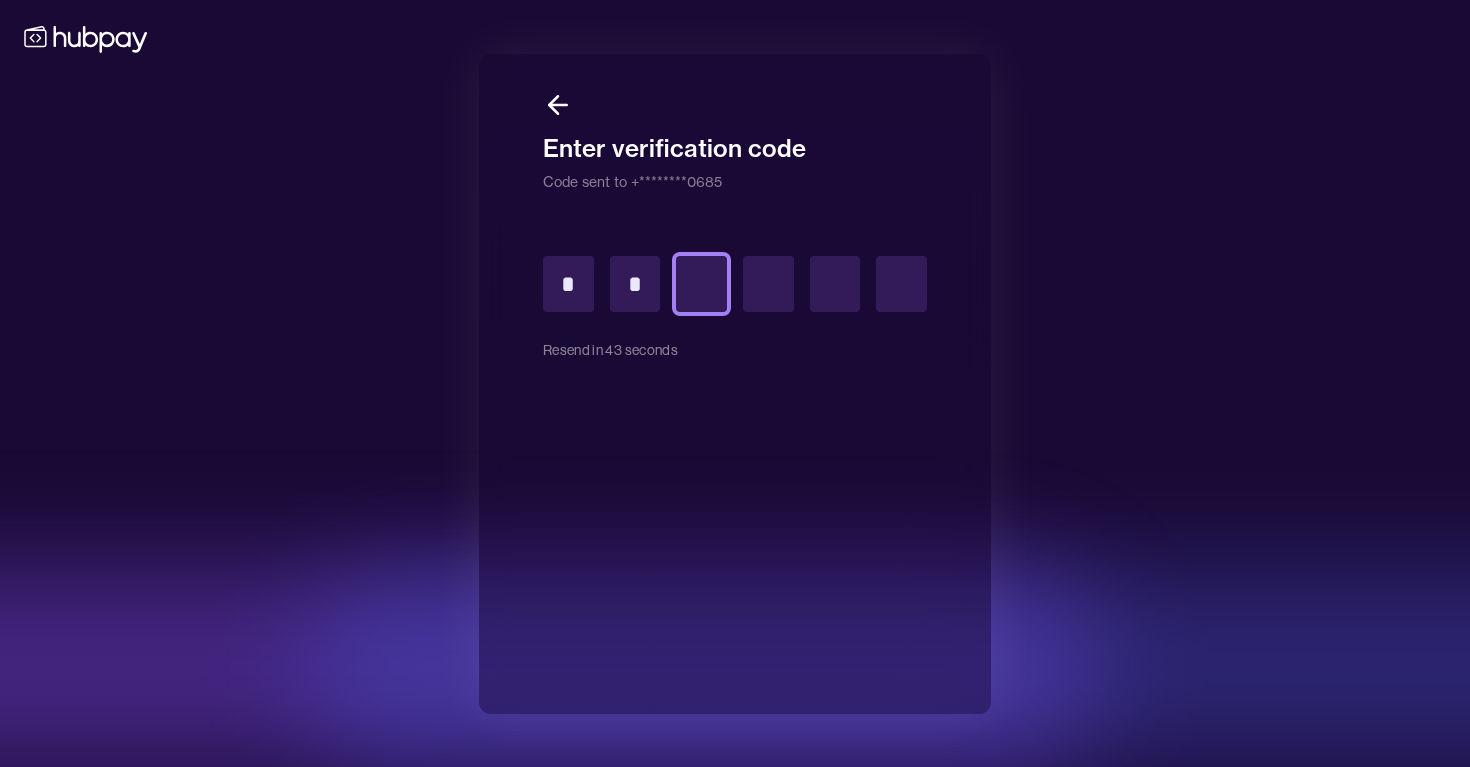 type on "*" 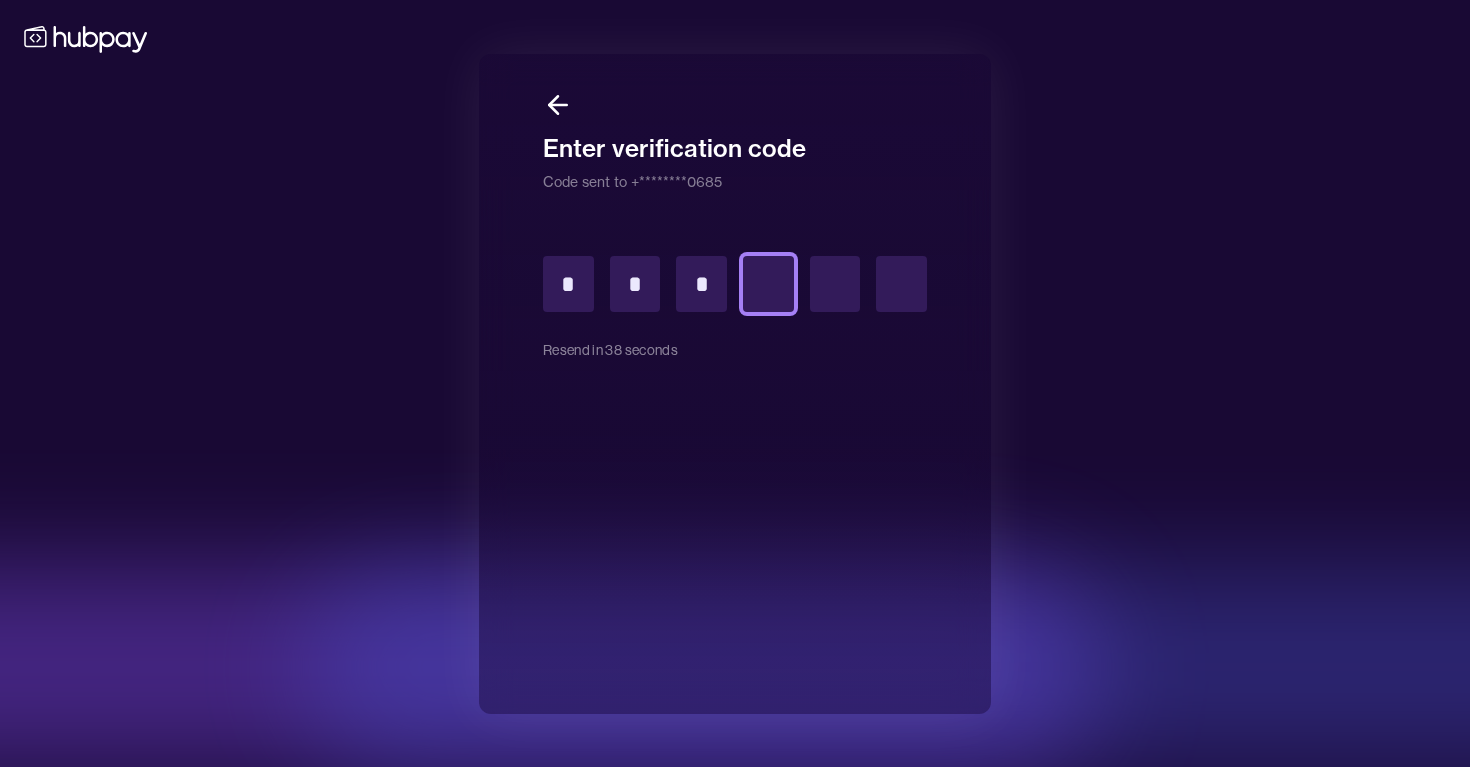 type on "*" 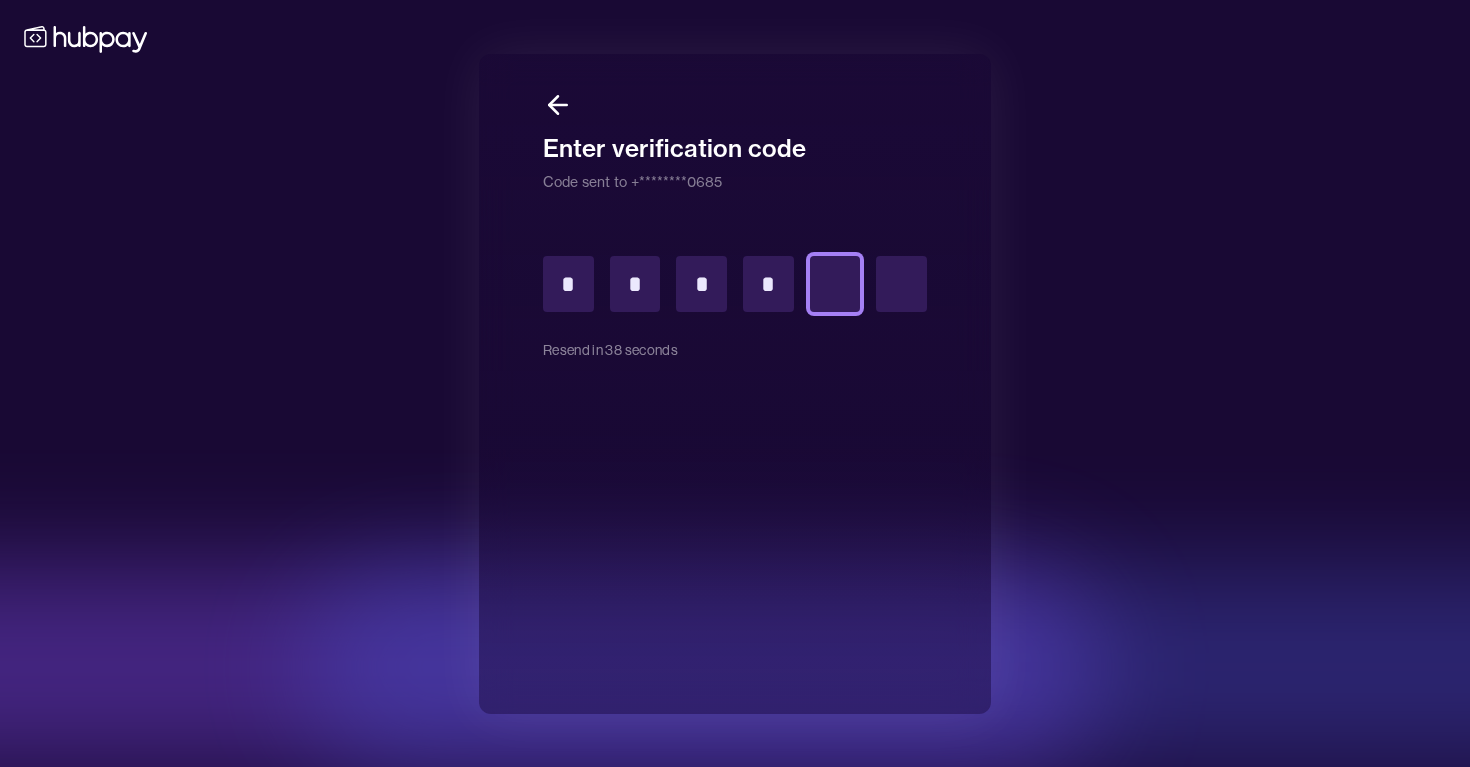 type on "*" 